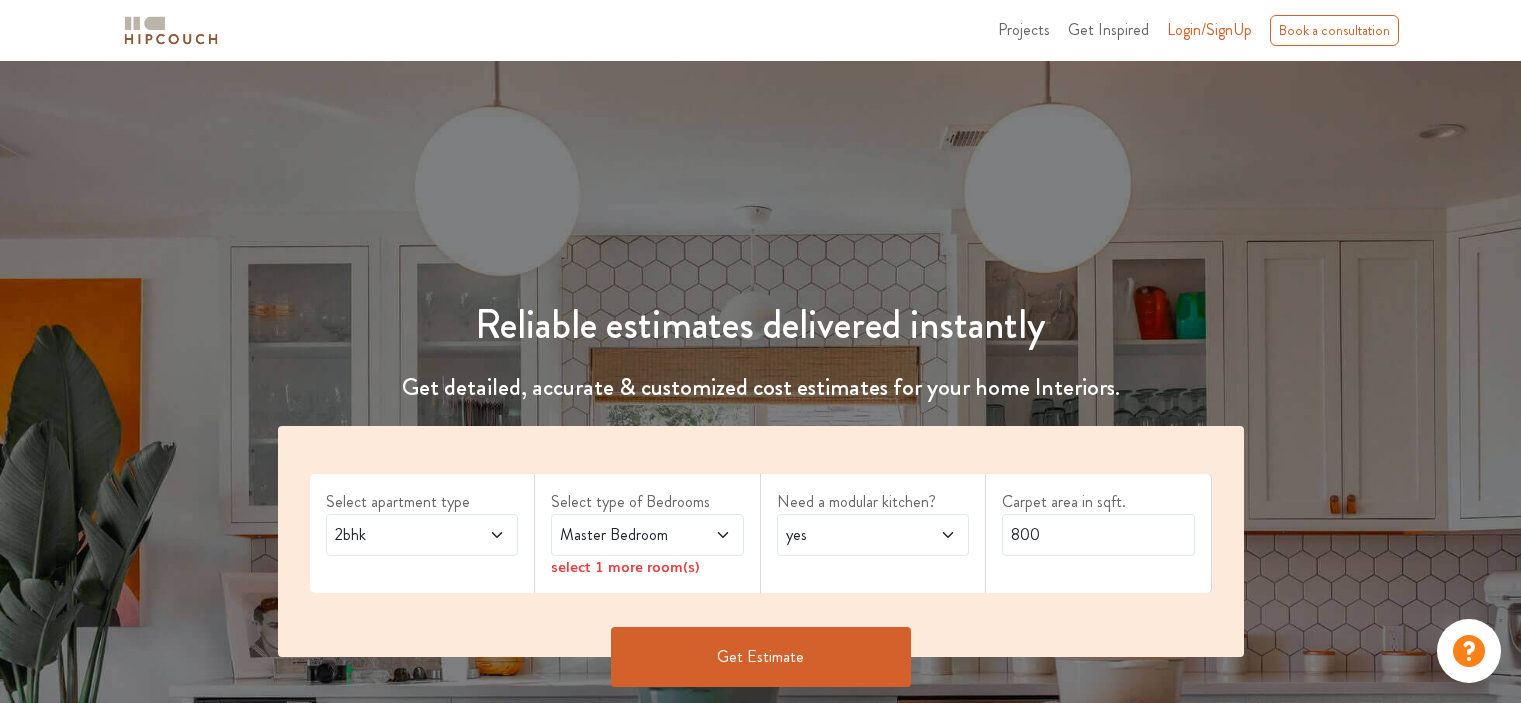scroll, scrollTop: 100, scrollLeft: 0, axis: vertical 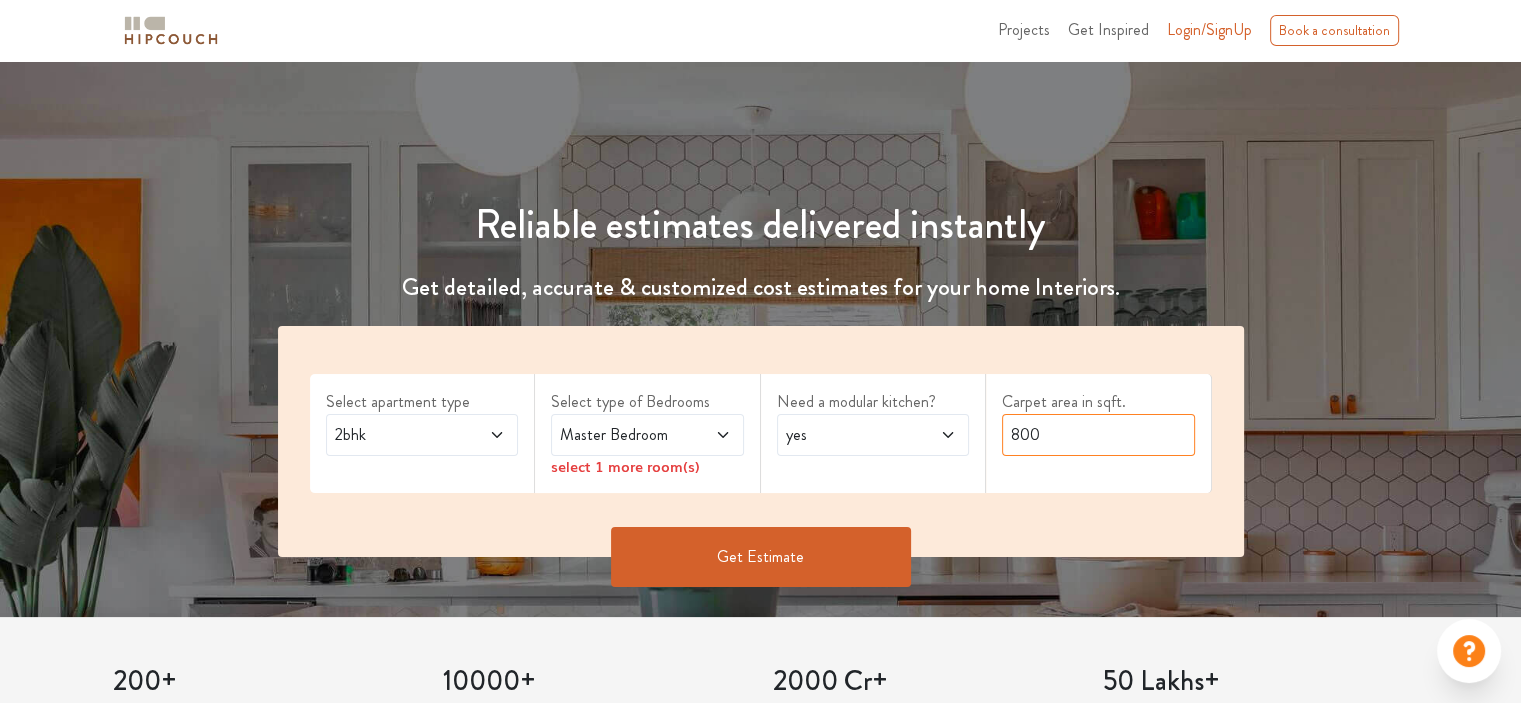 drag, startPoint x: 1060, startPoint y: 440, endPoint x: 946, endPoint y: 444, distance: 114.07015 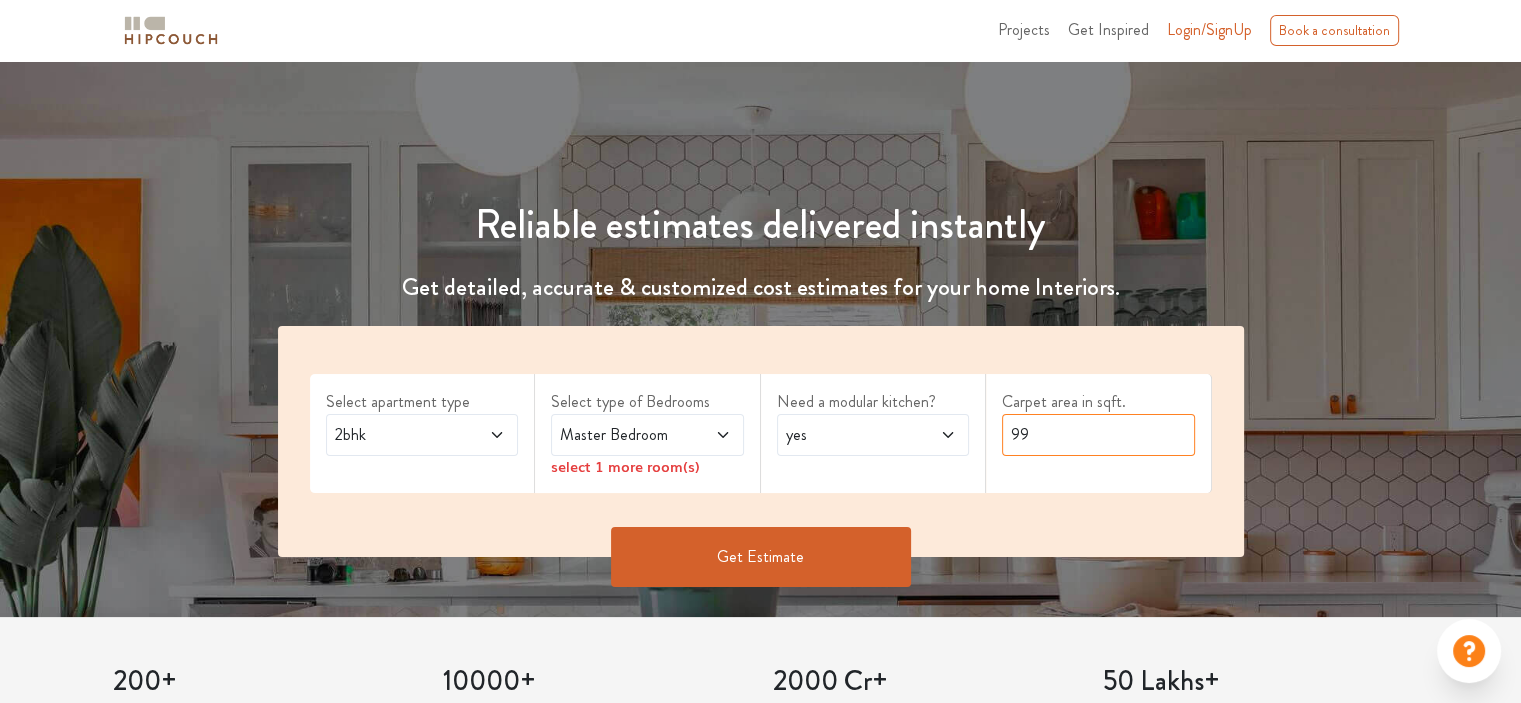 drag, startPoint x: 1040, startPoint y: 429, endPoint x: 992, endPoint y: 440, distance: 49.24429 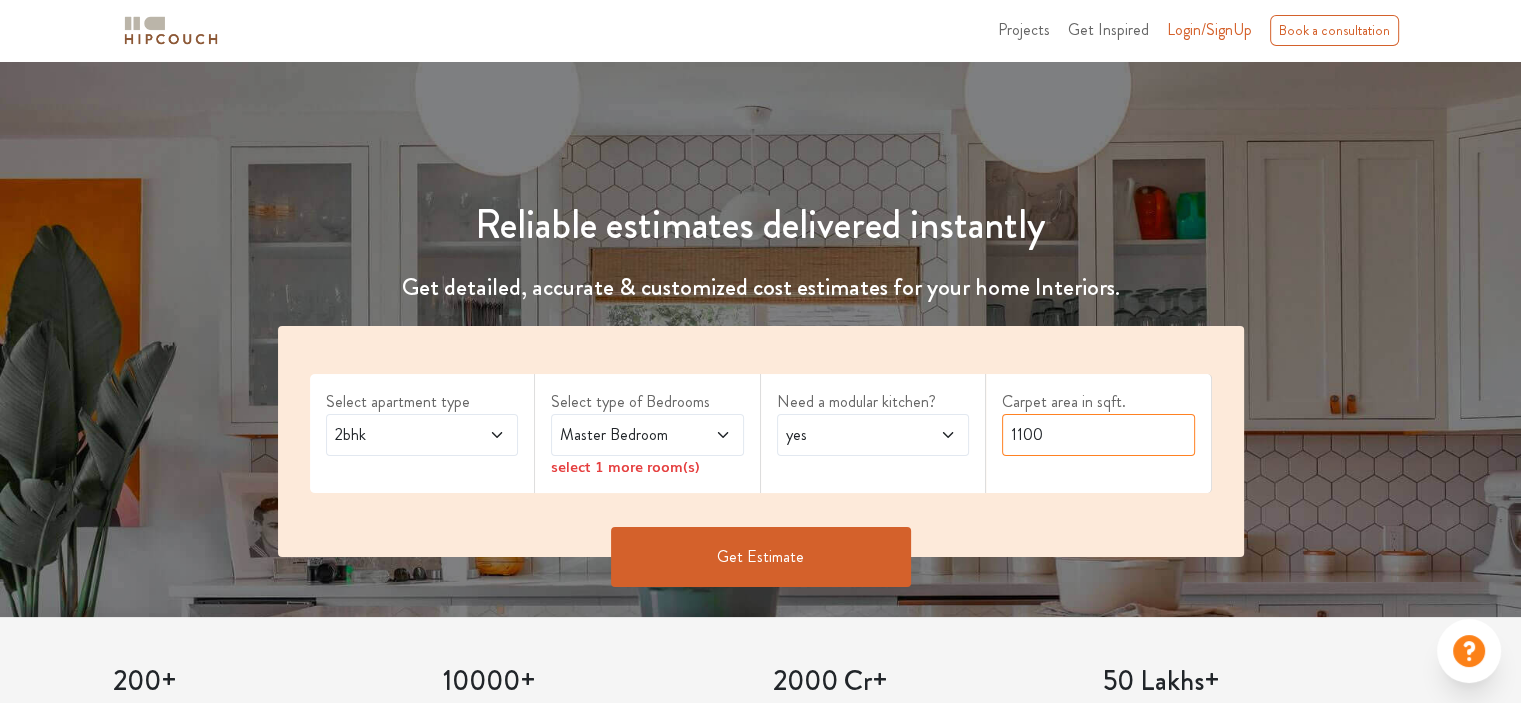 type on "1100" 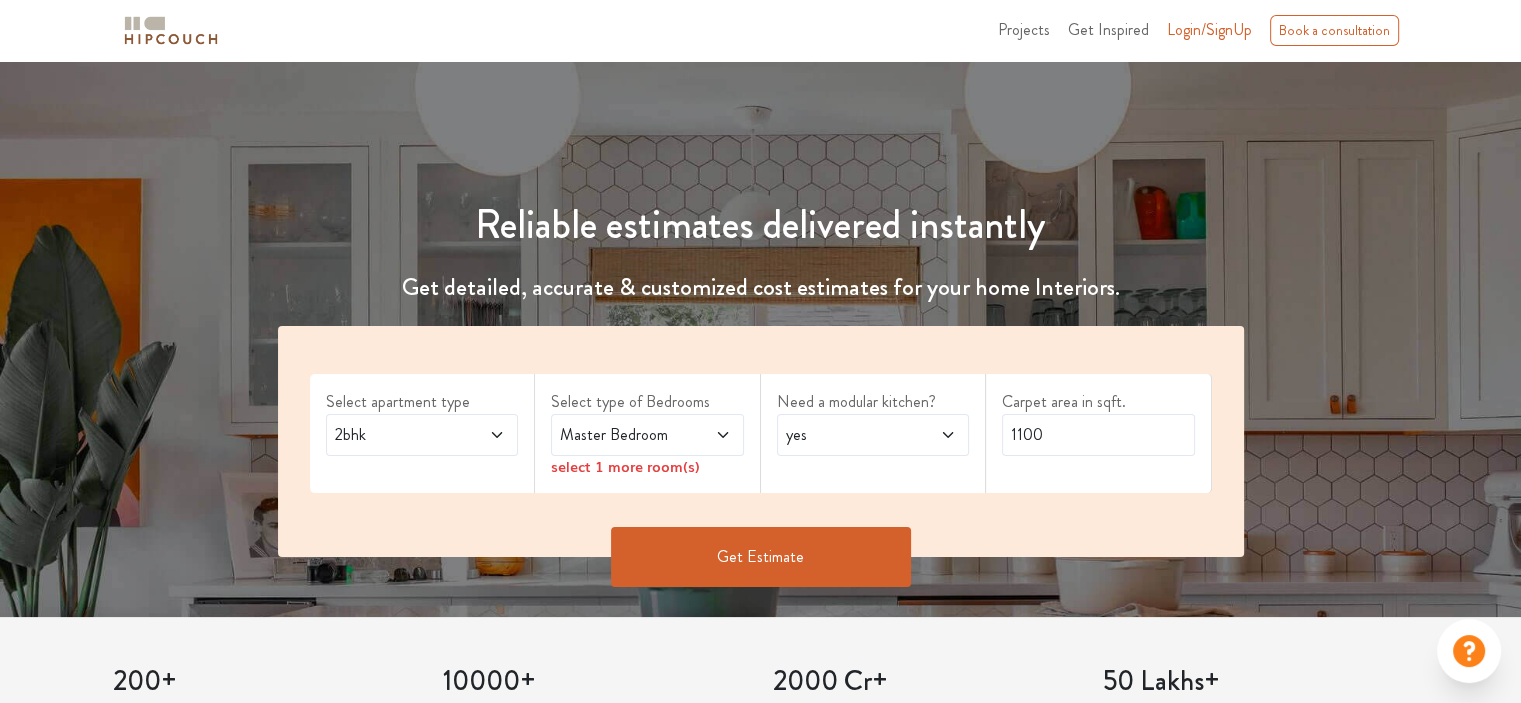 click at bounding box center [709, 435] 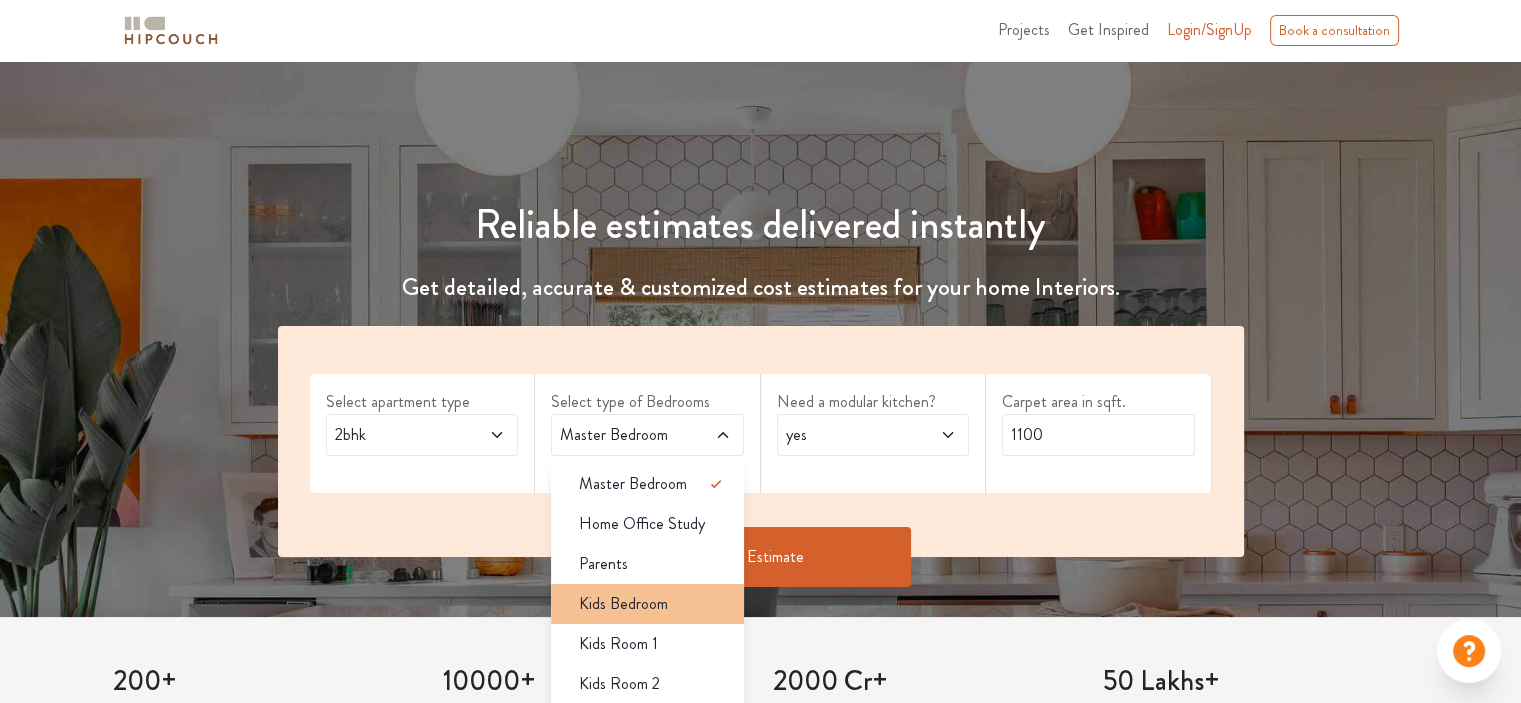 click on "Kids Bedroom" at bounding box center (623, 604) 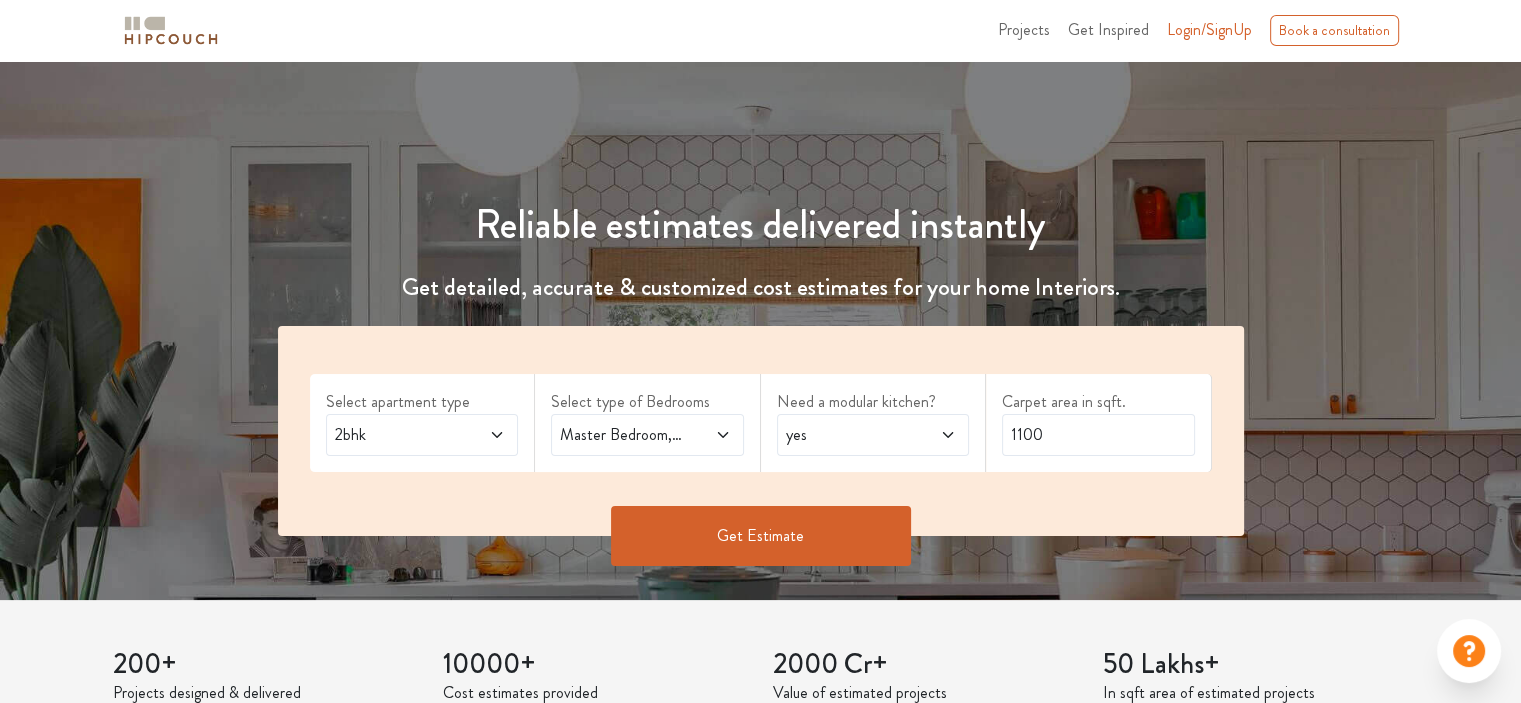 click 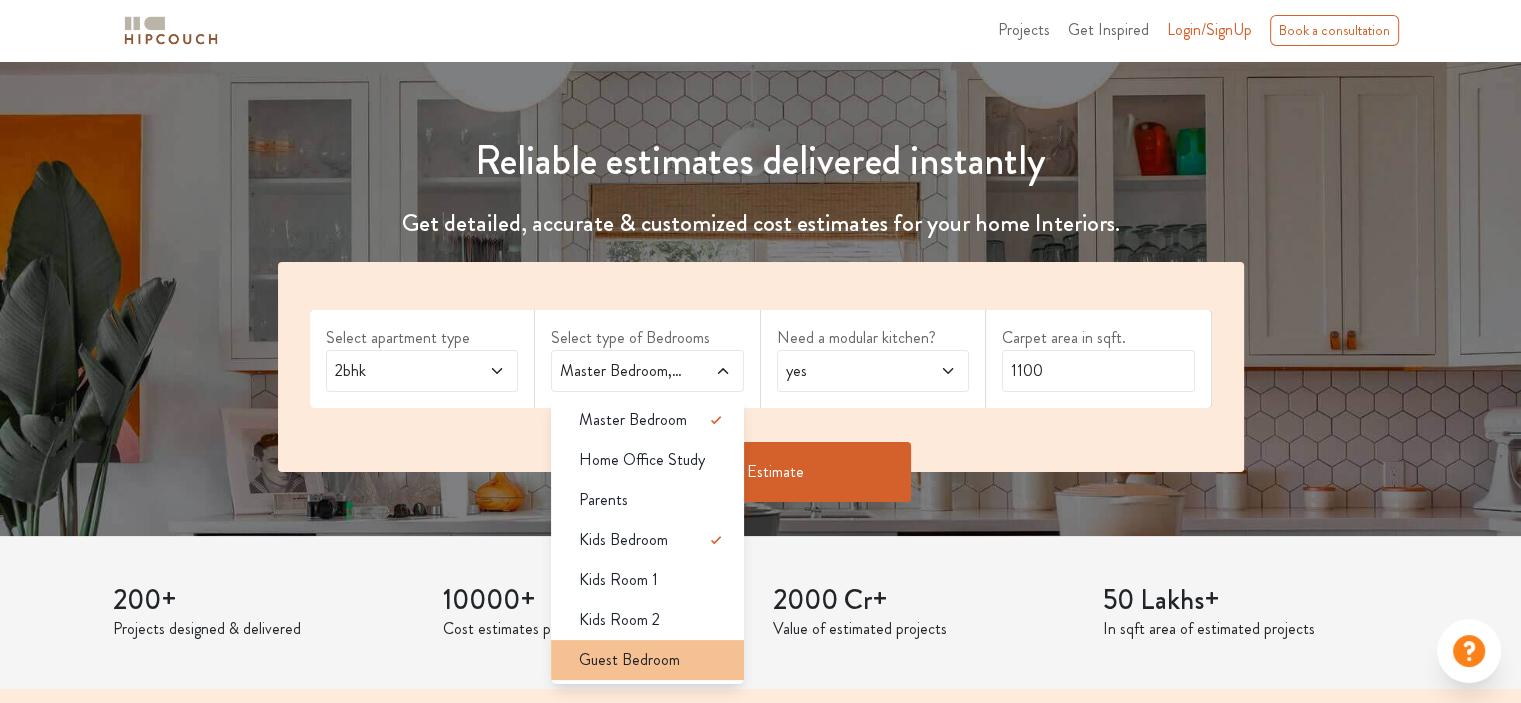 scroll, scrollTop: 200, scrollLeft: 0, axis: vertical 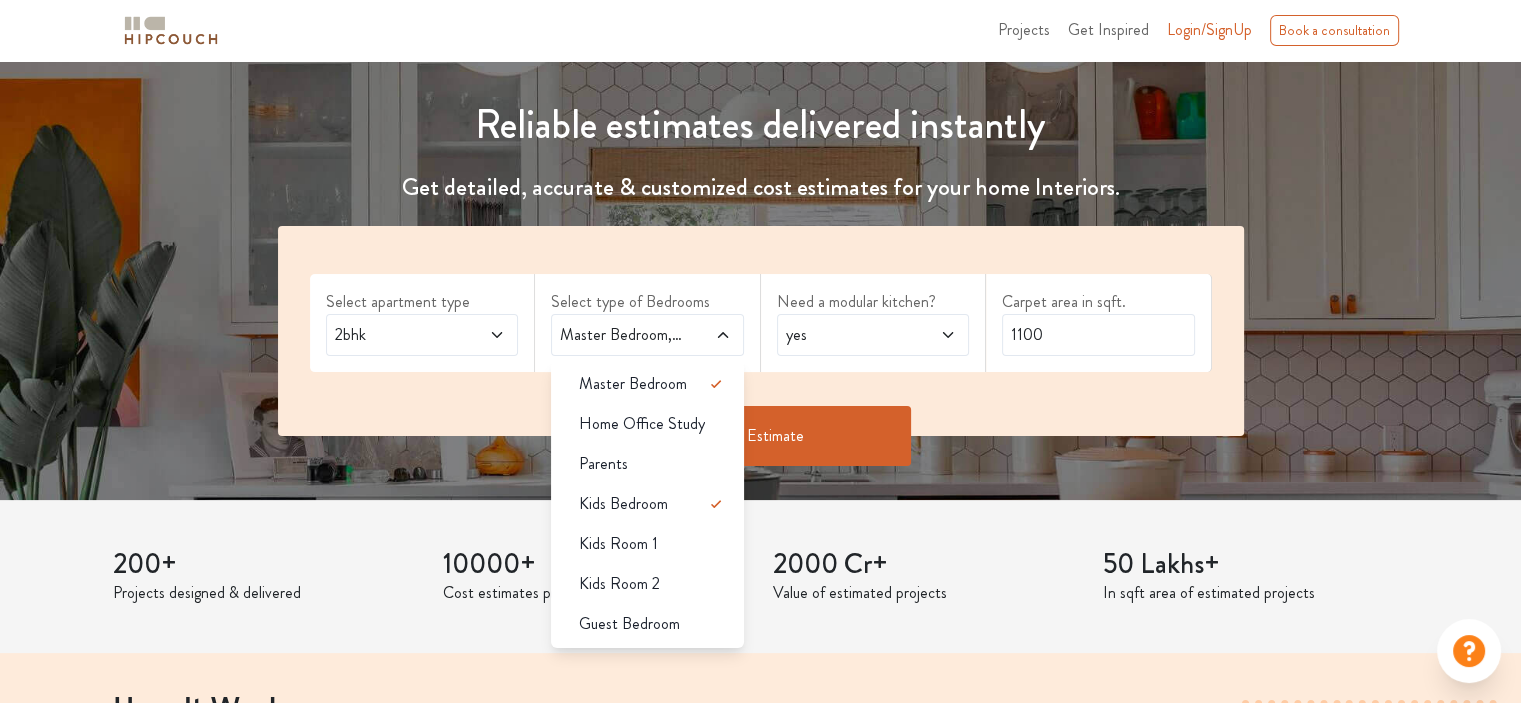 click on "Need a modular kitchen? yes" at bounding box center [874, 323] 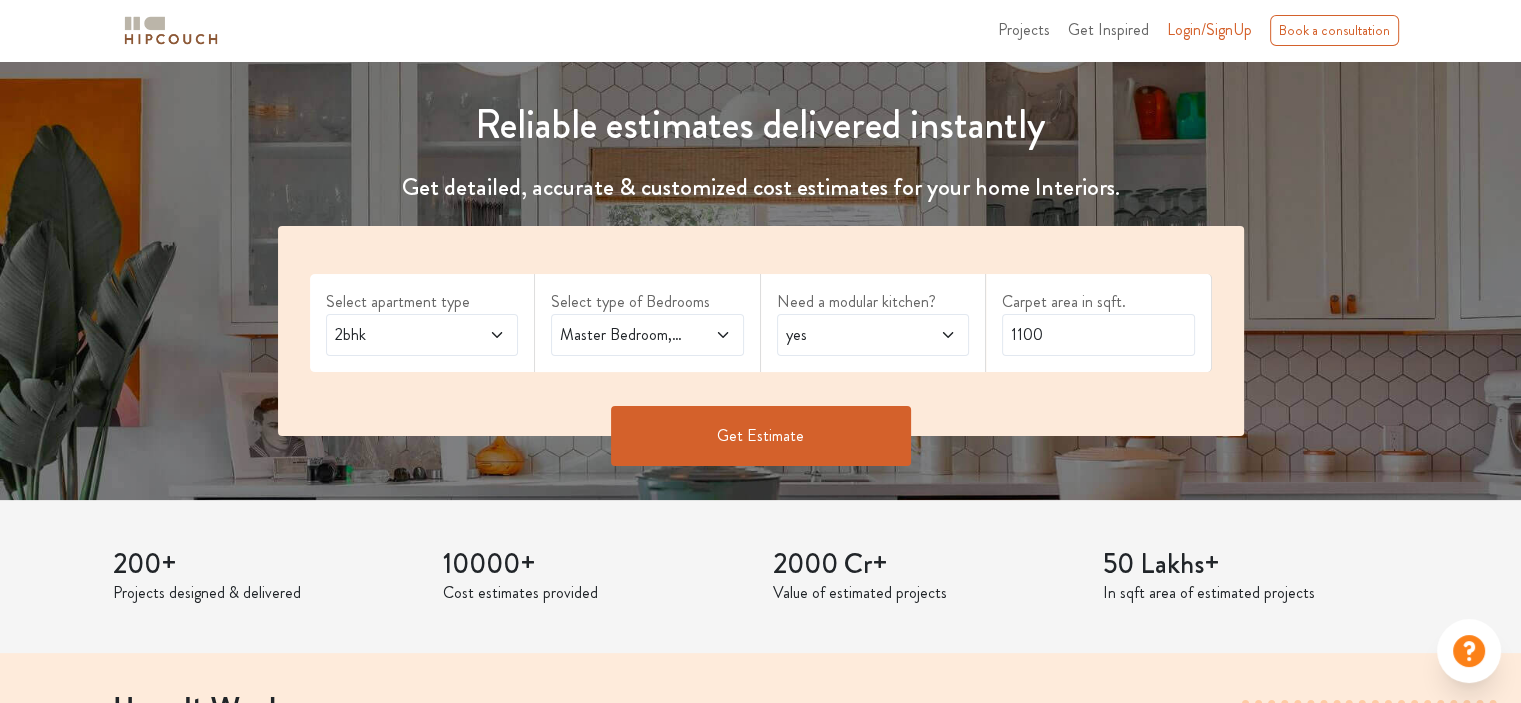 click on "Get Estimate" at bounding box center (761, 436) 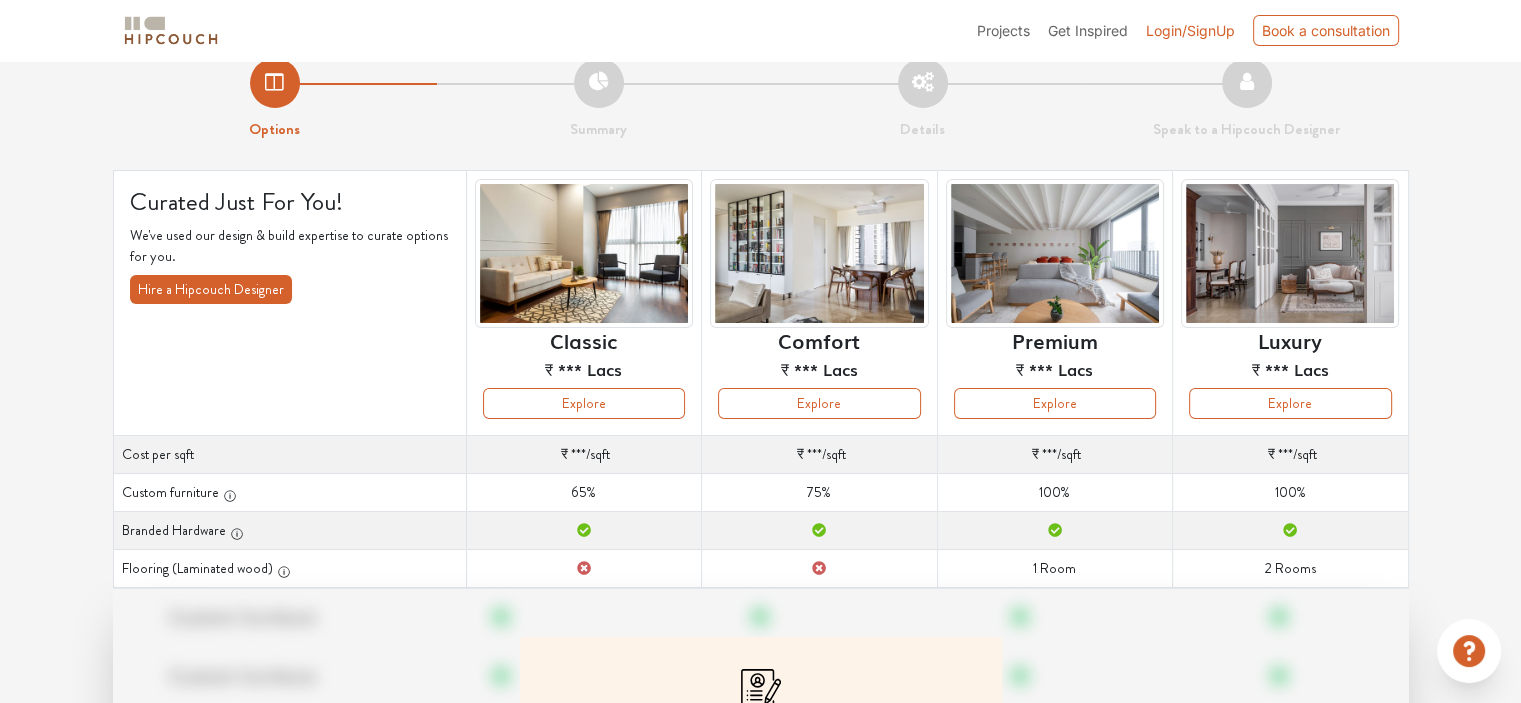 scroll, scrollTop: 0, scrollLeft: 0, axis: both 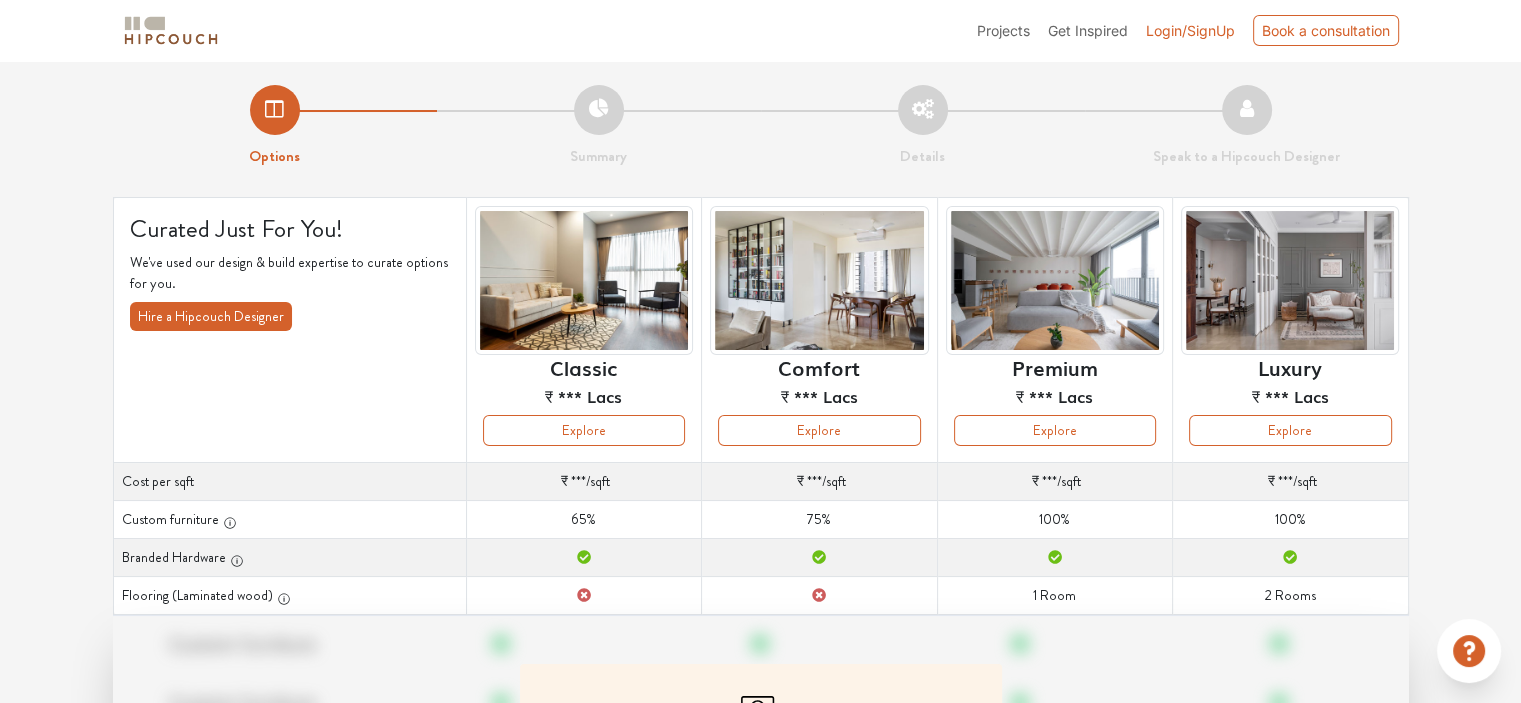 click on "₹ *** Lacs" at bounding box center (819, 396) 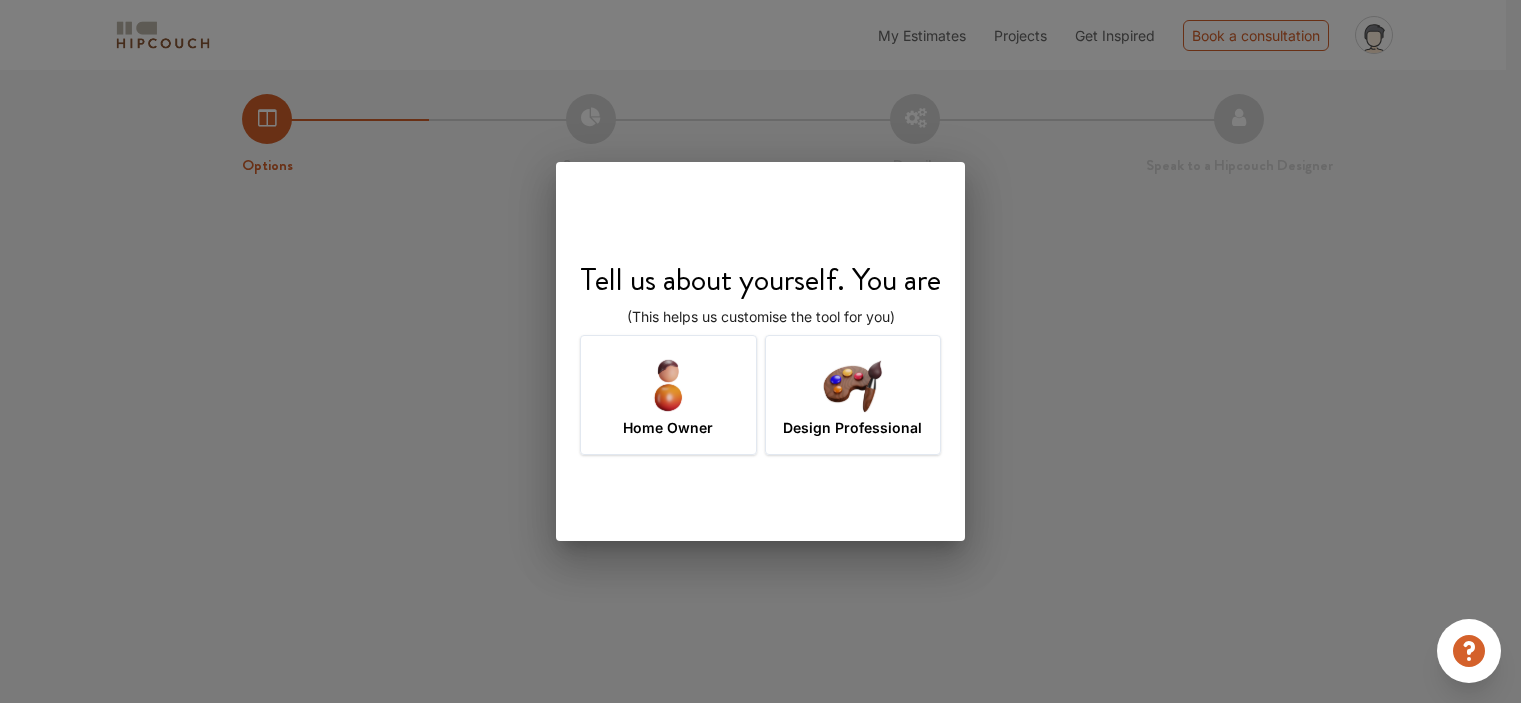 scroll, scrollTop: 0, scrollLeft: 0, axis: both 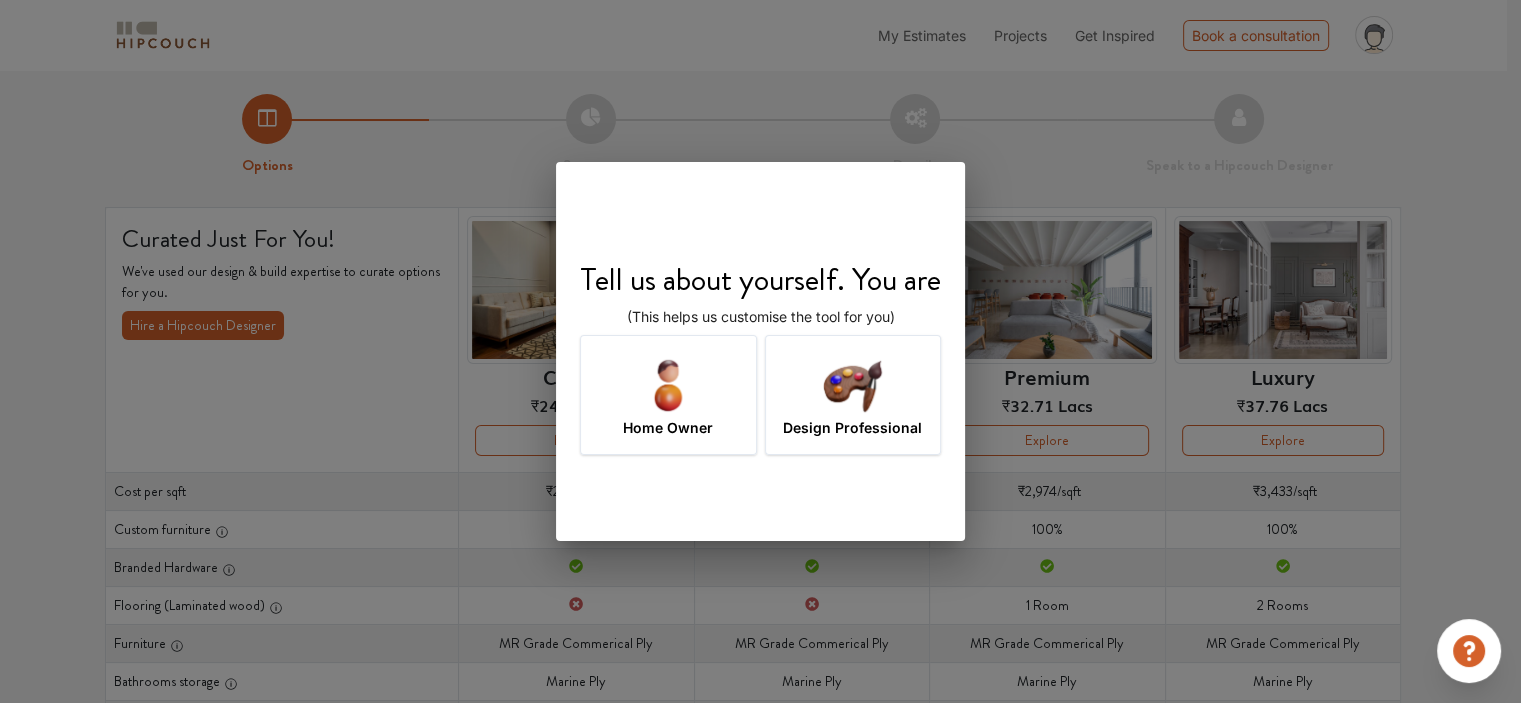 click at bounding box center (852, 384) 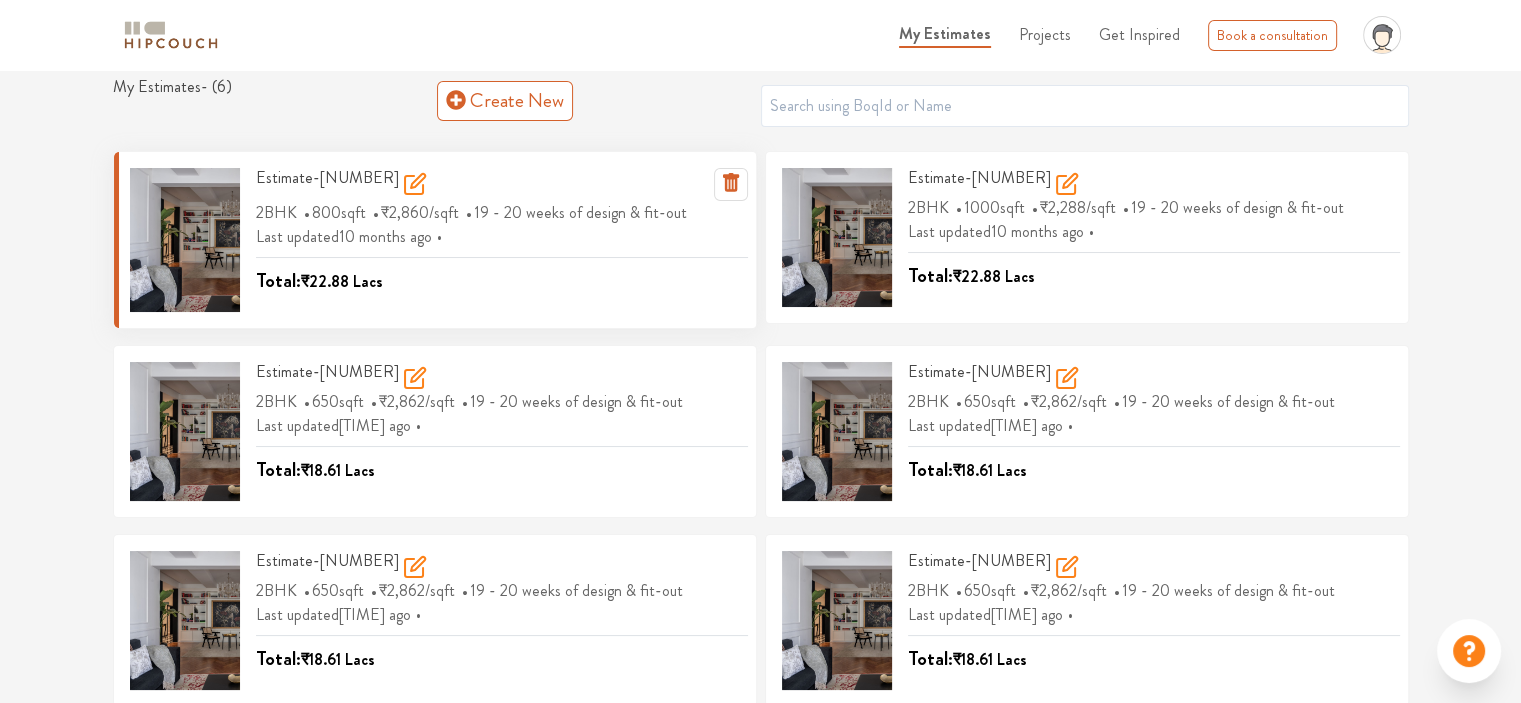 scroll, scrollTop: 0, scrollLeft: 0, axis: both 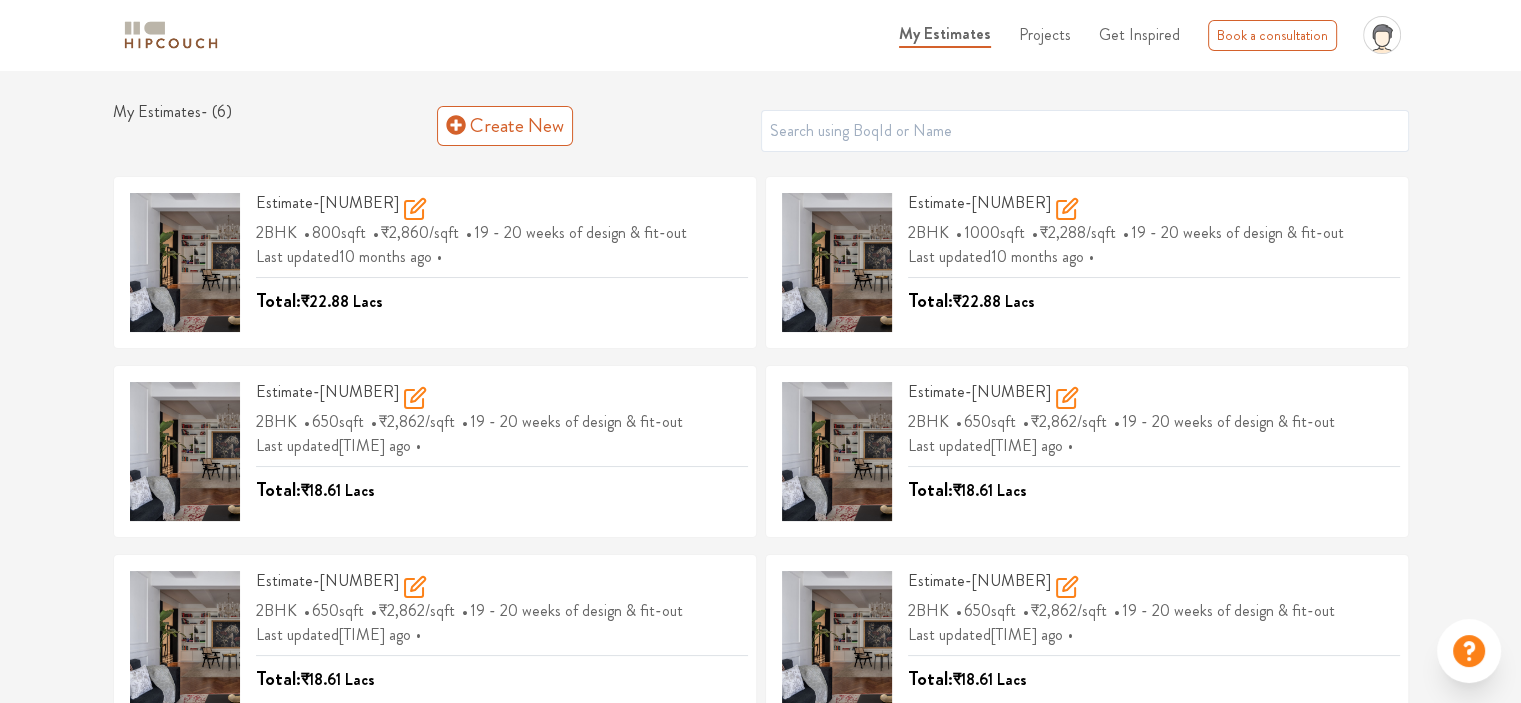 click 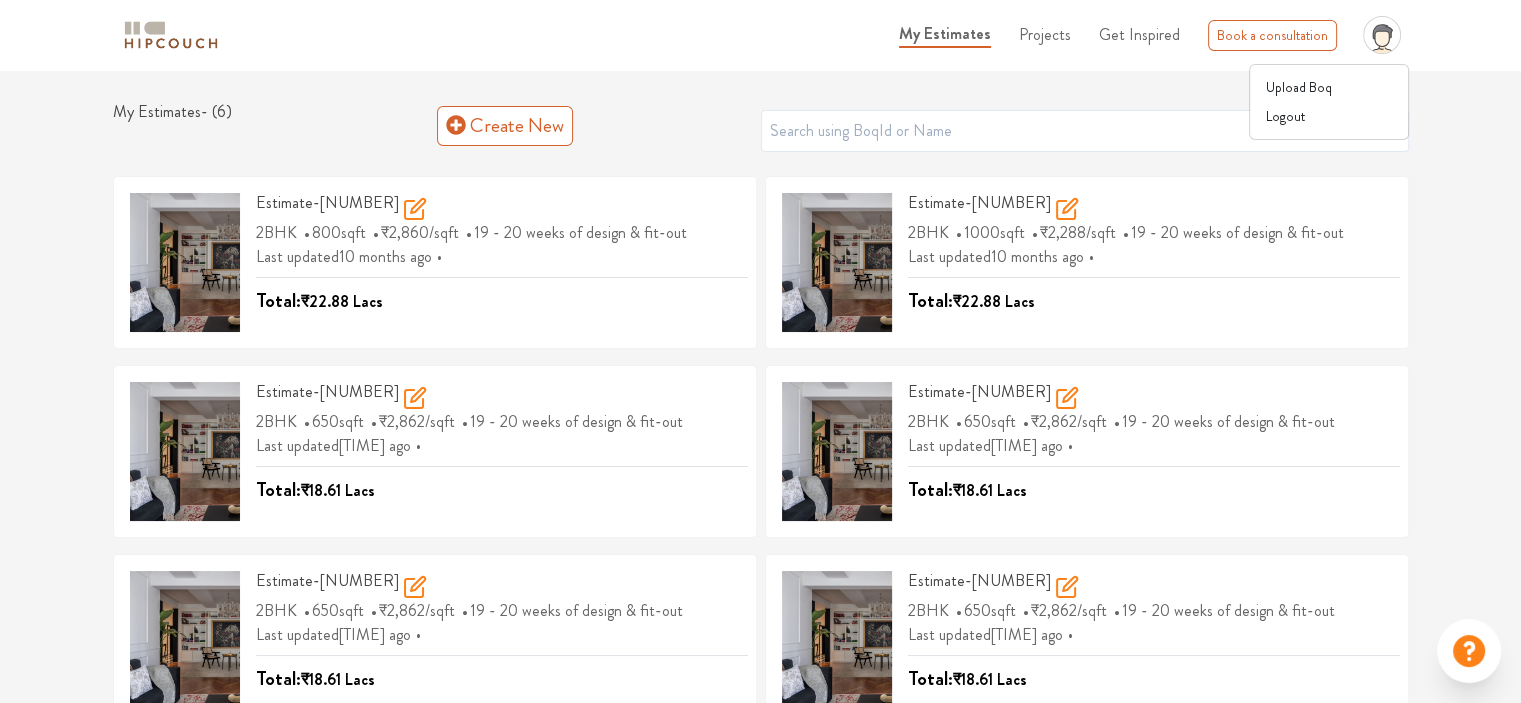 click on "My Estimates   - ( 6 ) Create New Estimate-[NUMBER] 2BHK 800  sqft ₹2,860 /sqft 19 - 20 weeks of design & fit-out Last updated  [TIME] ago Total:  ₹22.88 Lacs  Estimate-[NUMBER] 2BHK 1000  sqft ₹2,288 /sqft 19 - 20 weeks of design & fit-out Last updated  [TIME] ago Total:  ₹22.88 Lacs  Estimate-[NUMBER] 2BHK 650  sqft ₹2,862 /sqft 19 - 20 weeks of design & fit-out Last updated  [TIME] ago Total:  ₹18.61 Lacs  Estimate-[NUMBER] 2BHK 650  sqft ₹2,862 /sqft 19 - 20 weeks of design & fit-out Last updated  [TIME] ago Total:  ₹18.61 Lacs  Estimate-[NUMBER] 2BHK 650  sqft ₹2,862 /sqft 19 - 20 weeks of design & fit-out Last updated  [TIME] ago Total:  ₹18.61 Lacs  Estimate-[NUMBER] 2BHK 650  sqft ₹2,862 /sqft 19 - 20 weeks of design & fit-out Last updated  [TIME] ago Total:  ₹18.61 Lacs" at bounding box center (760, 422) 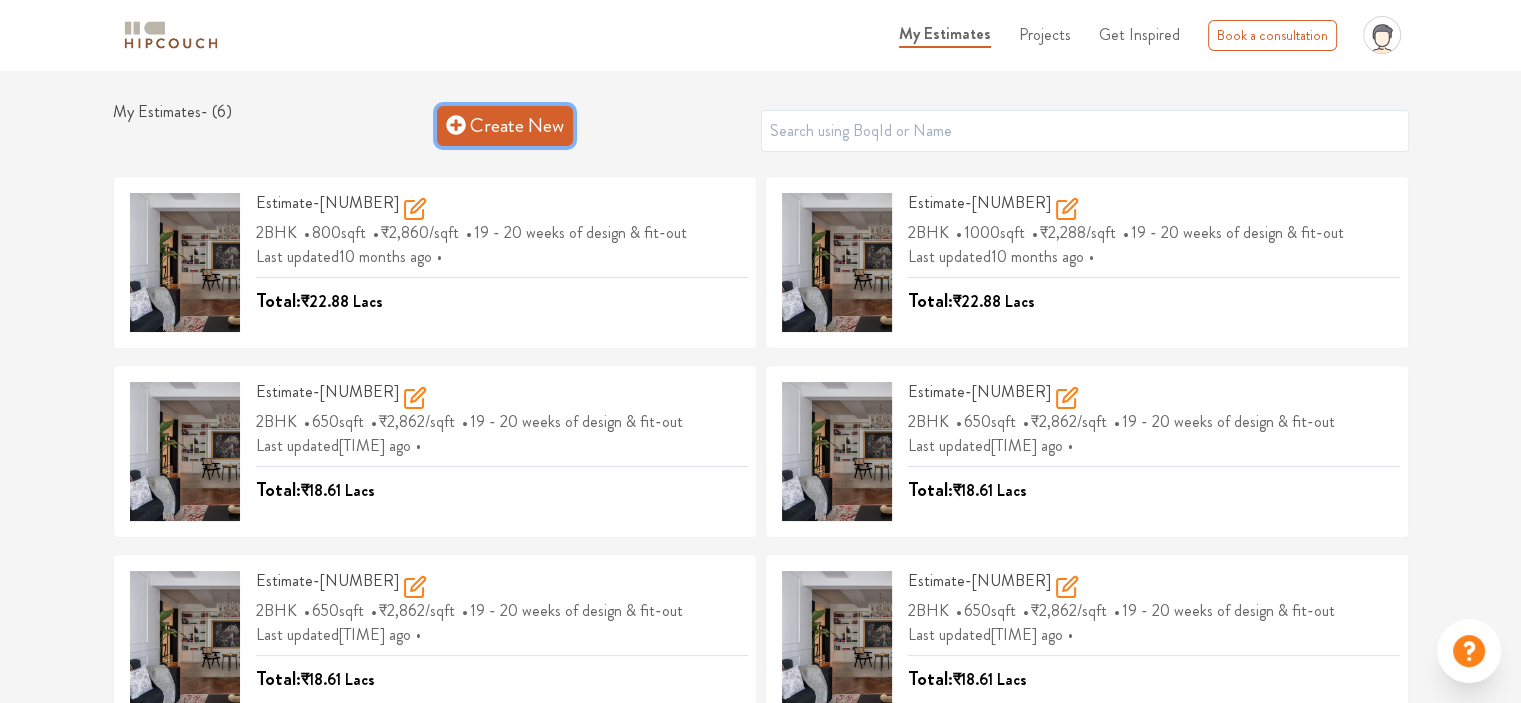 click on "Create New" at bounding box center (505, 126) 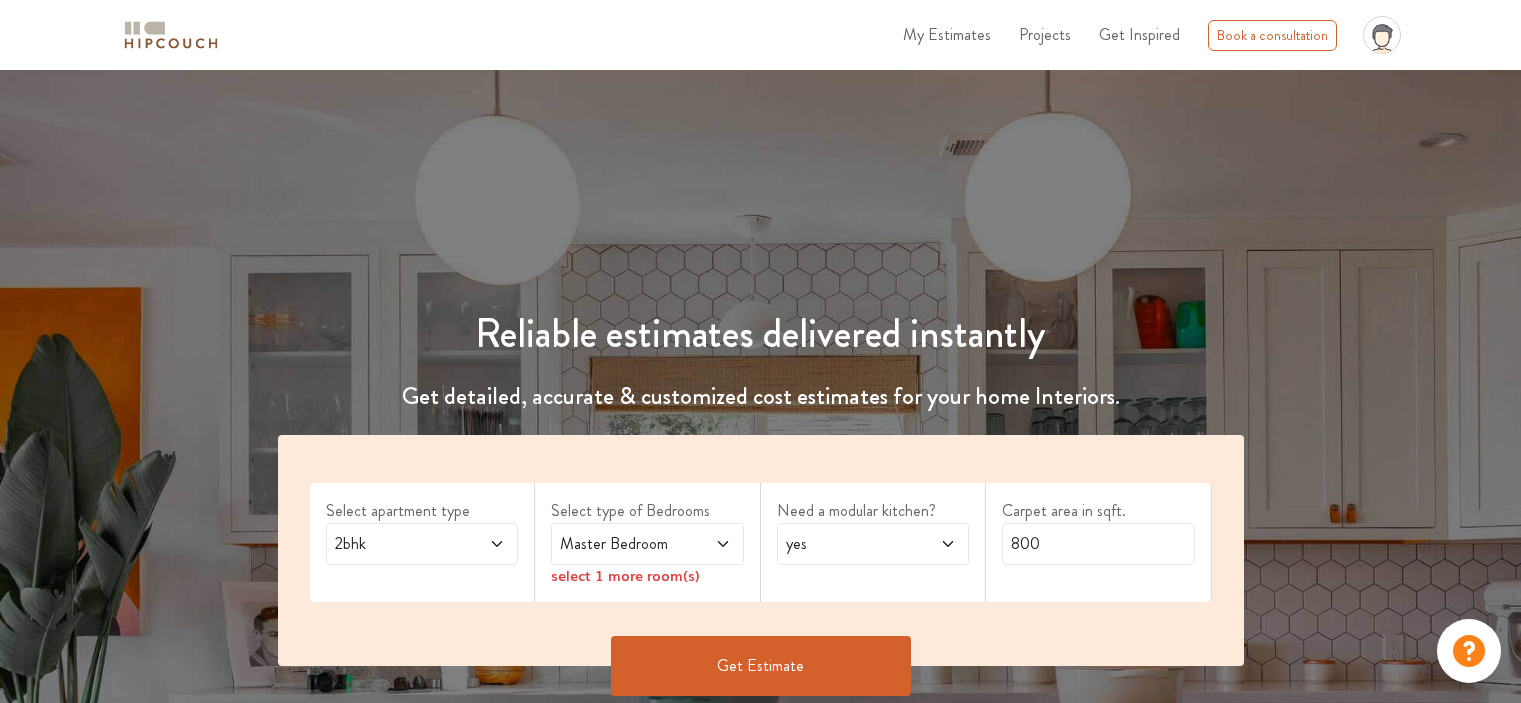 scroll, scrollTop: 0, scrollLeft: 0, axis: both 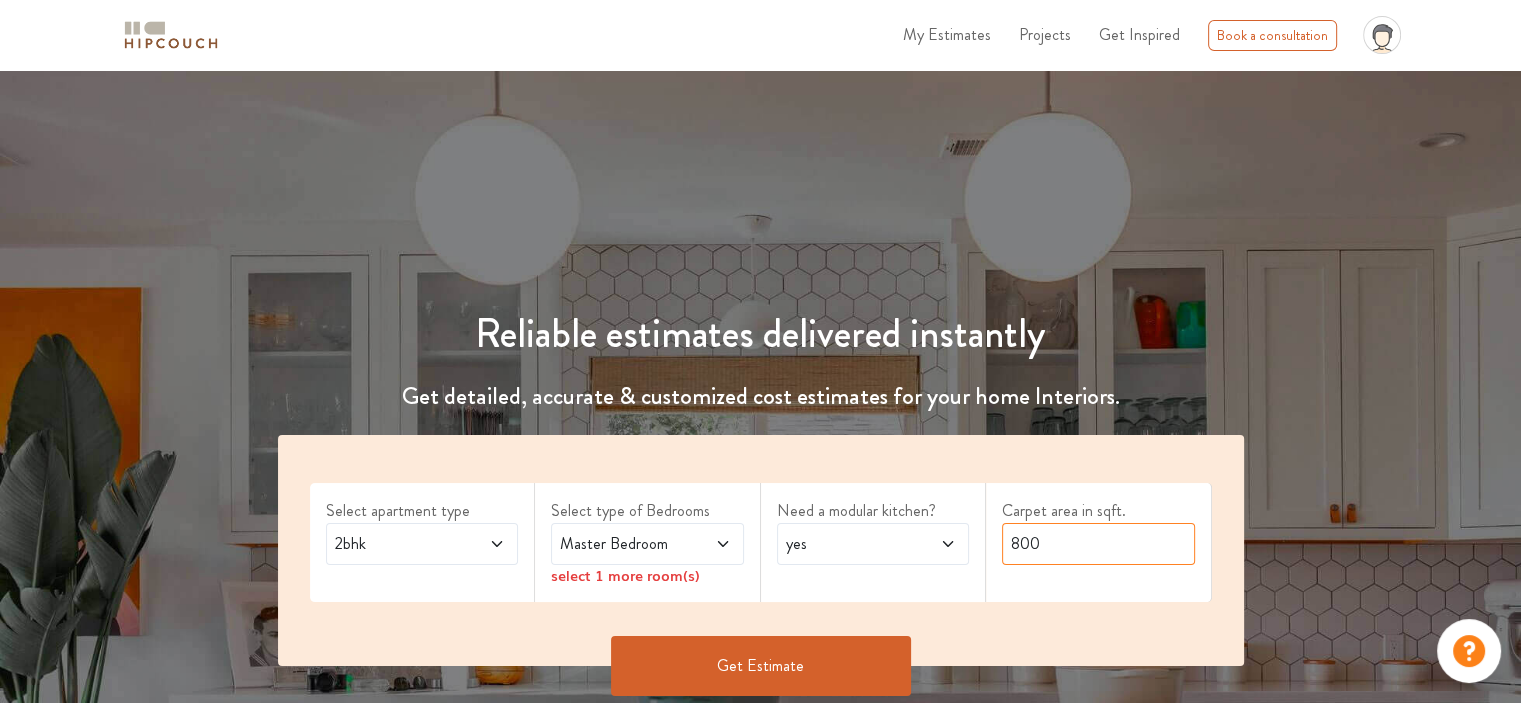 drag, startPoint x: 1059, startPoint y: 535, endPoint x: 955, endPoint y: 543, distance: 104.307236 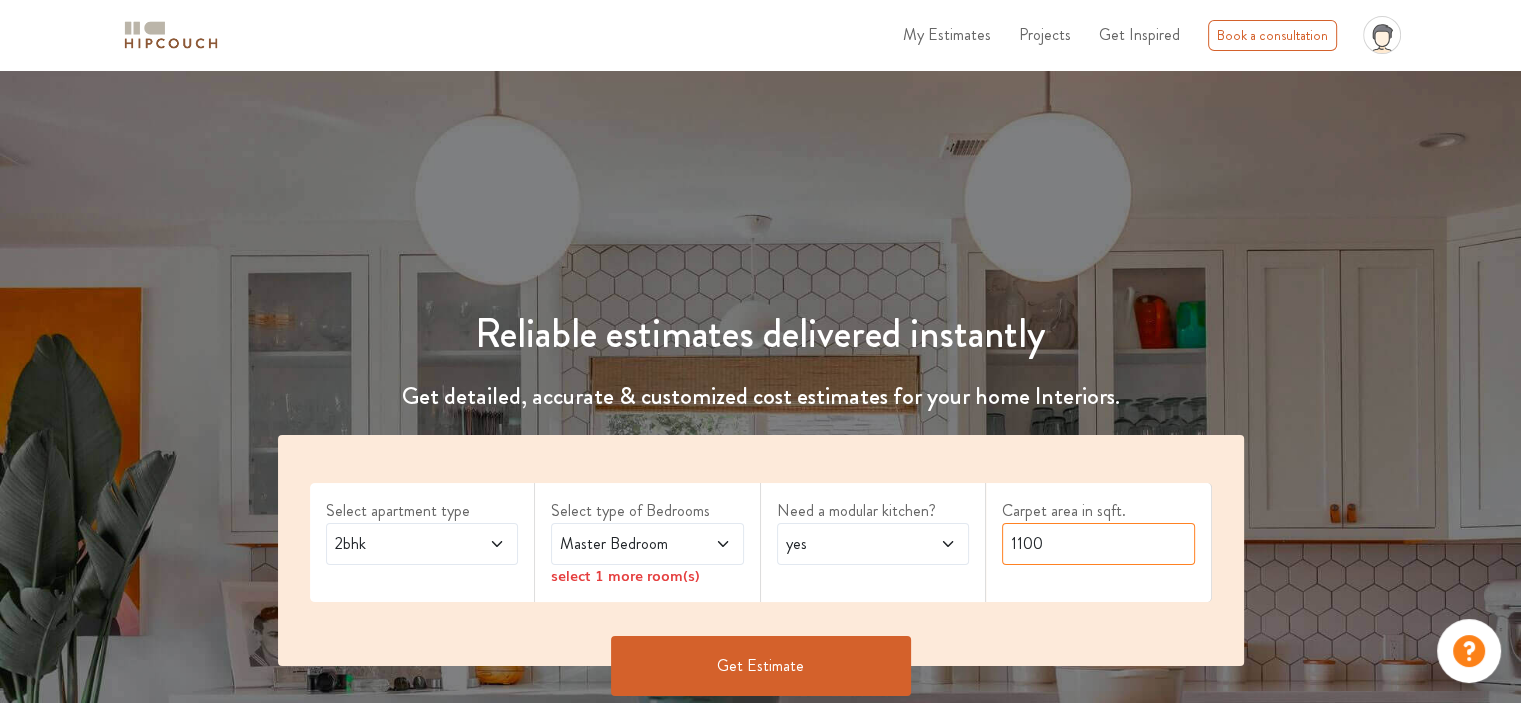 type on "1100" 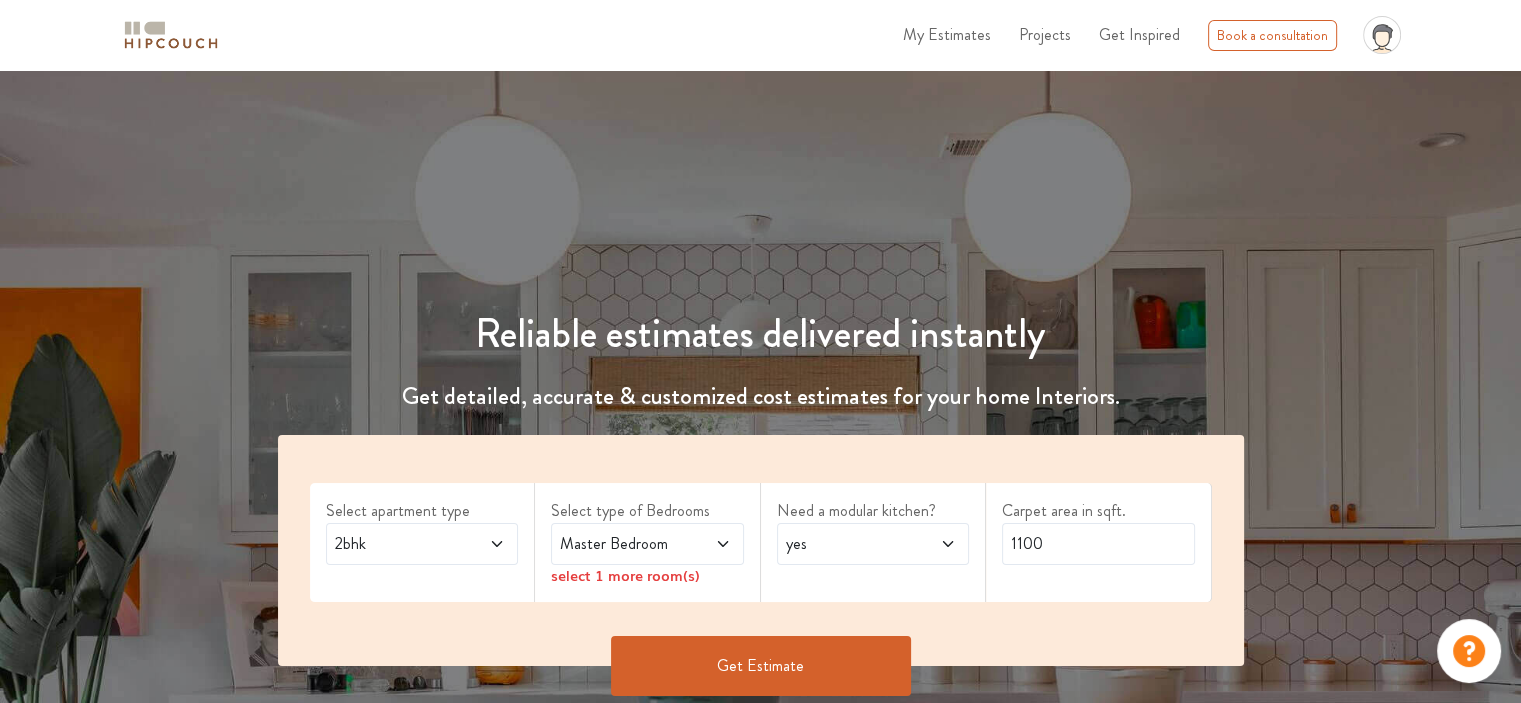 click on "Master Bedroom" at bounding box center [621, 544] 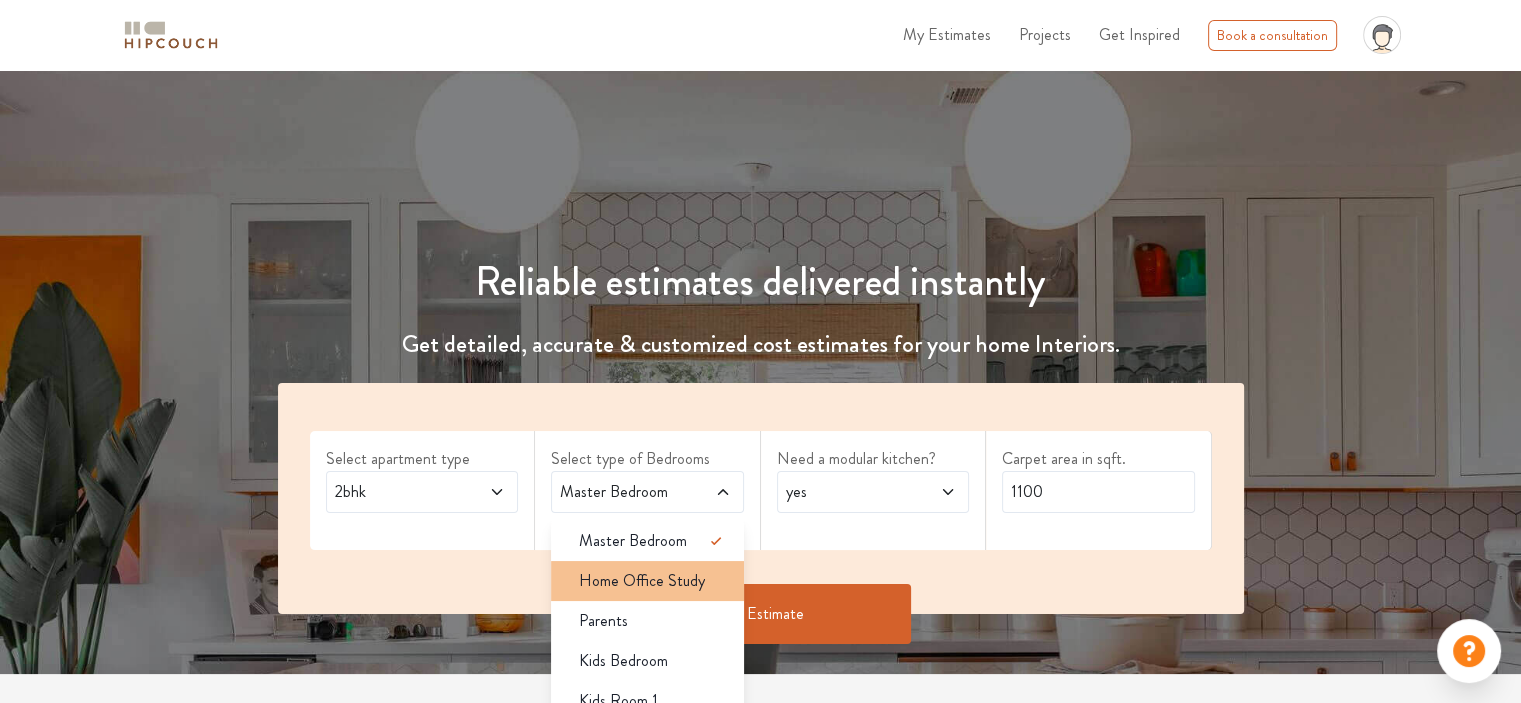 scroll, scrollTop: 100, scrollLeft: 0, axis: vertical 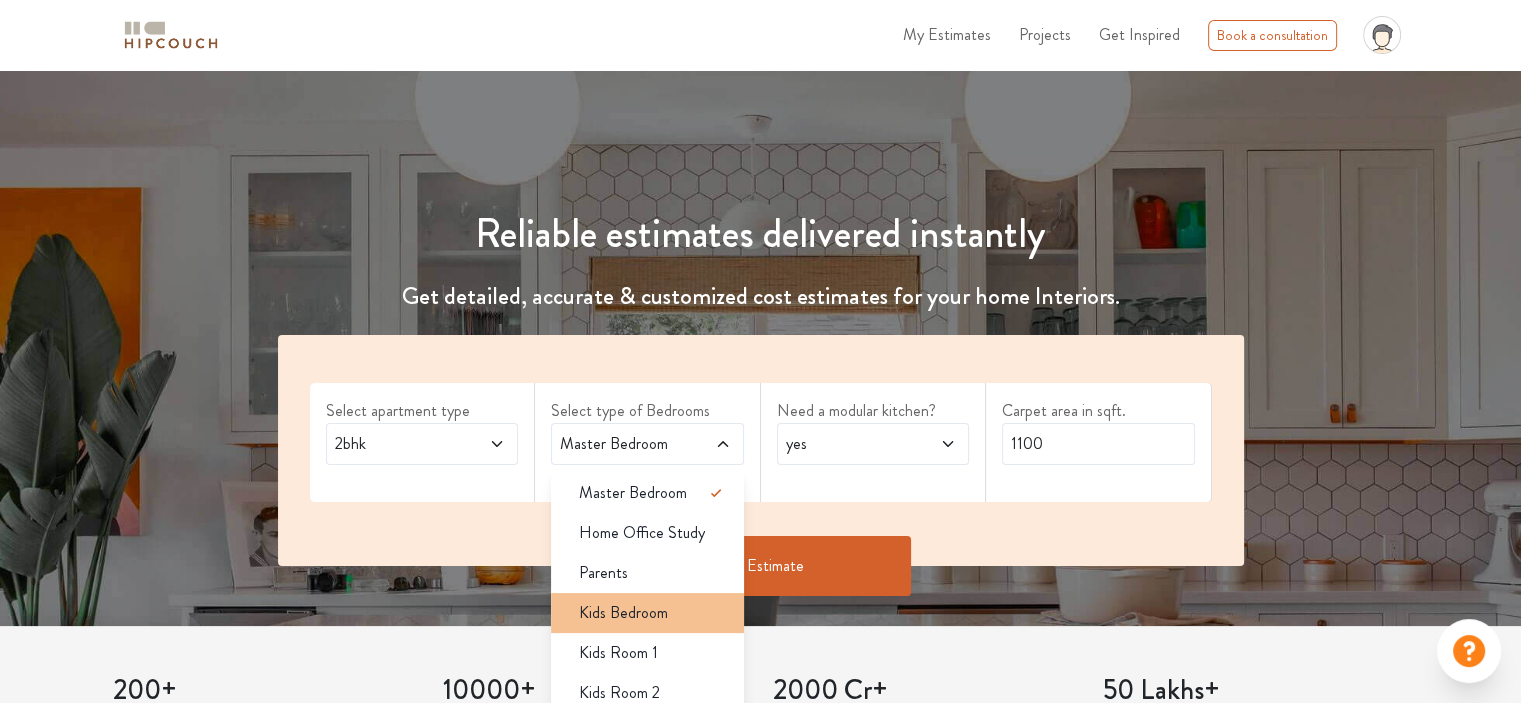 click on "Kids Bedroom" at bounding box center (623, 613) 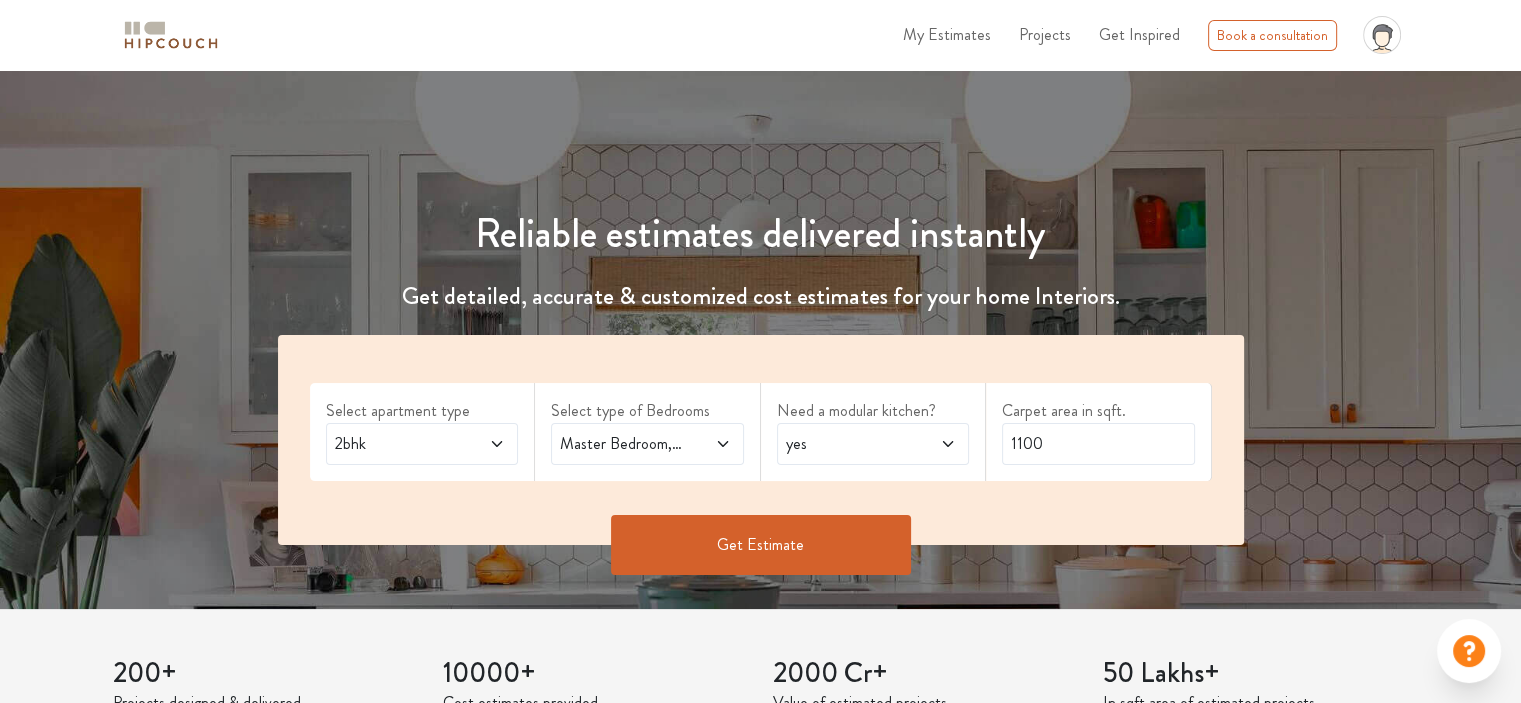 click on "Get Estimate" at bounding box center (761, 545) 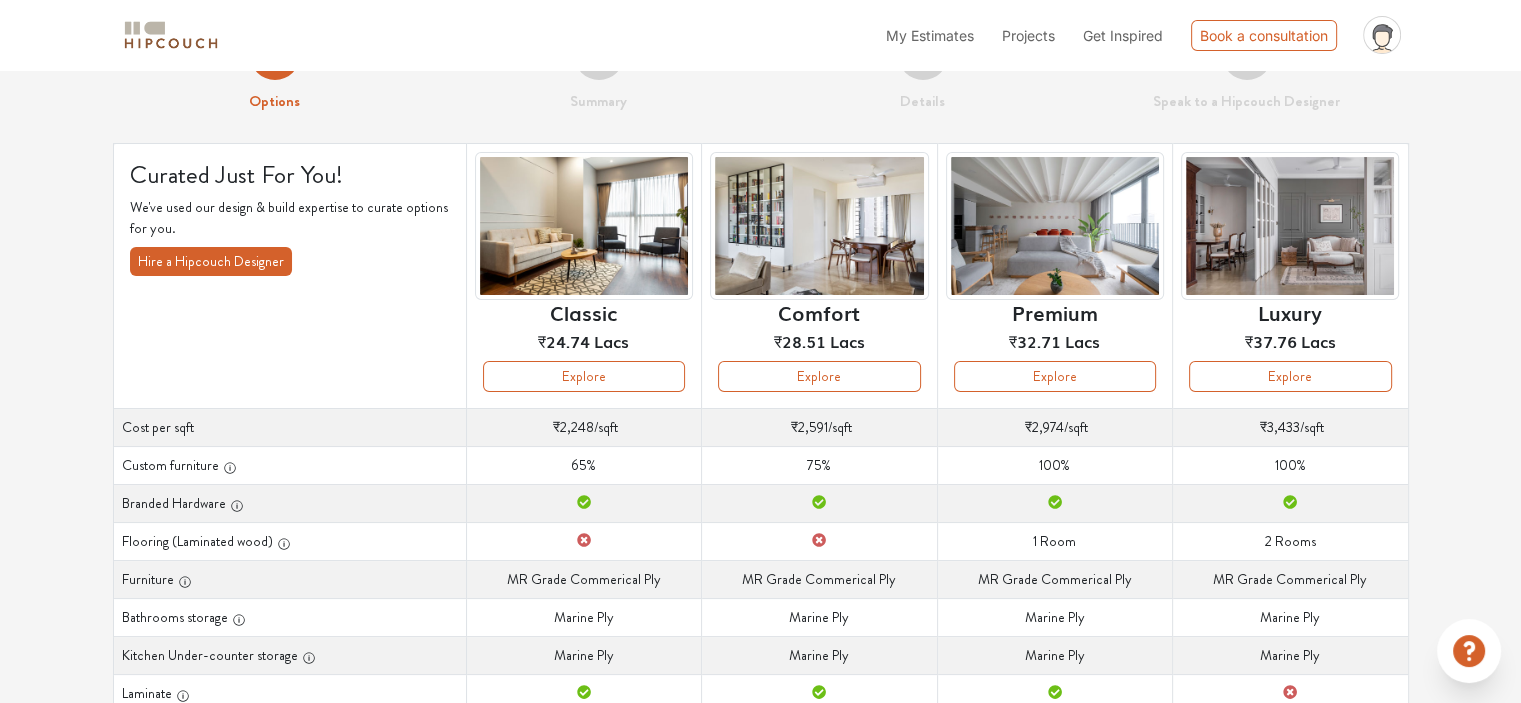 scroll, scrollTop: 100, scrollLeft: 0, axis: vertical 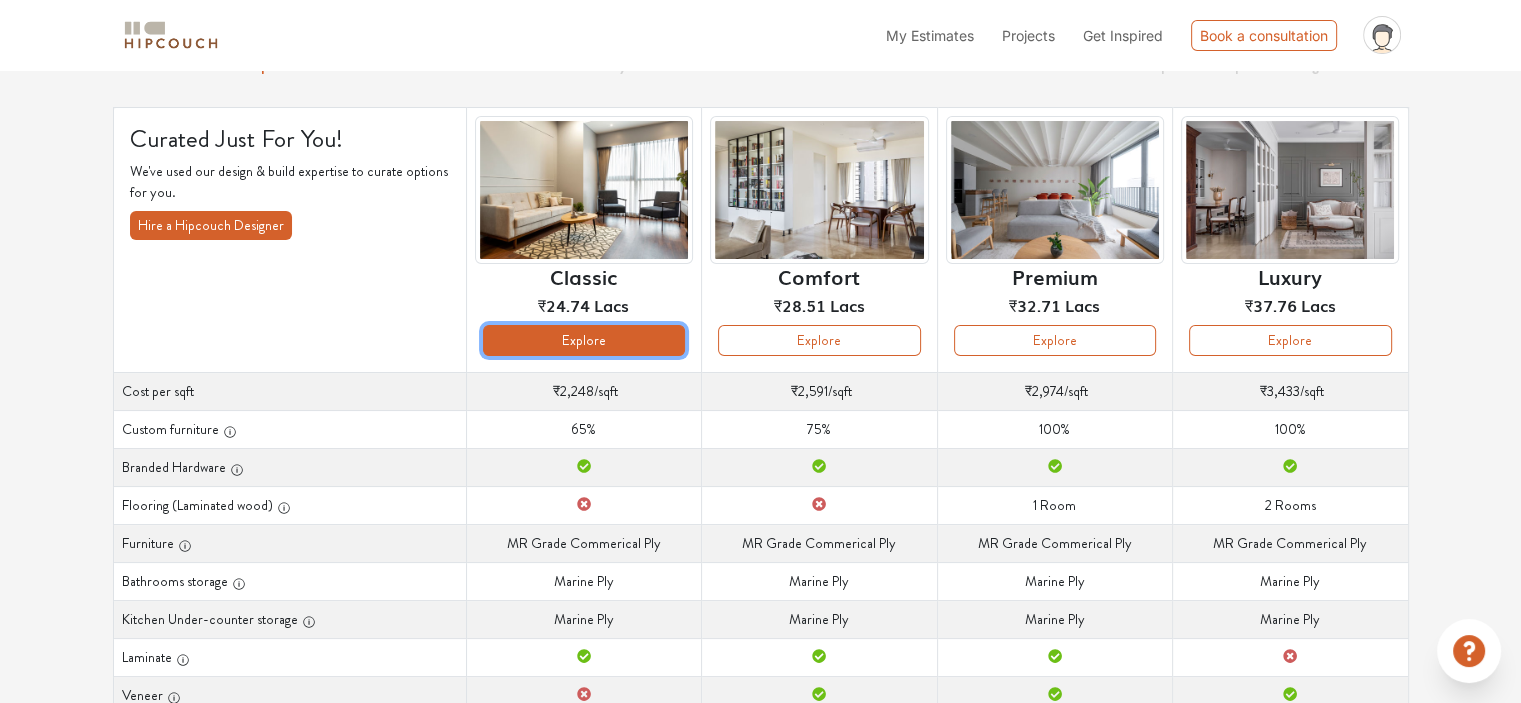 click on "Explore" at bounding box center [584, 340] 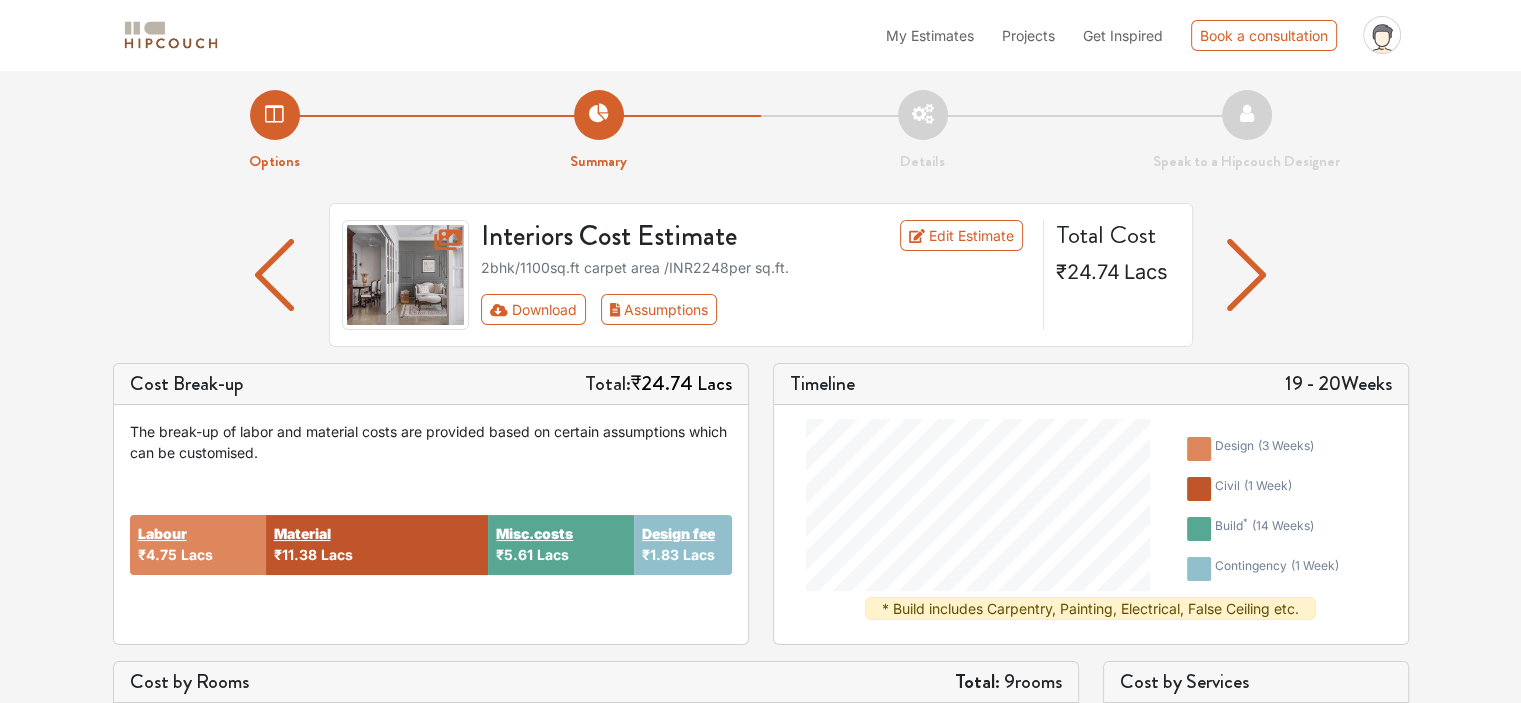 scroll, scrollTop: 0, scrollLeft: 0, axis: both 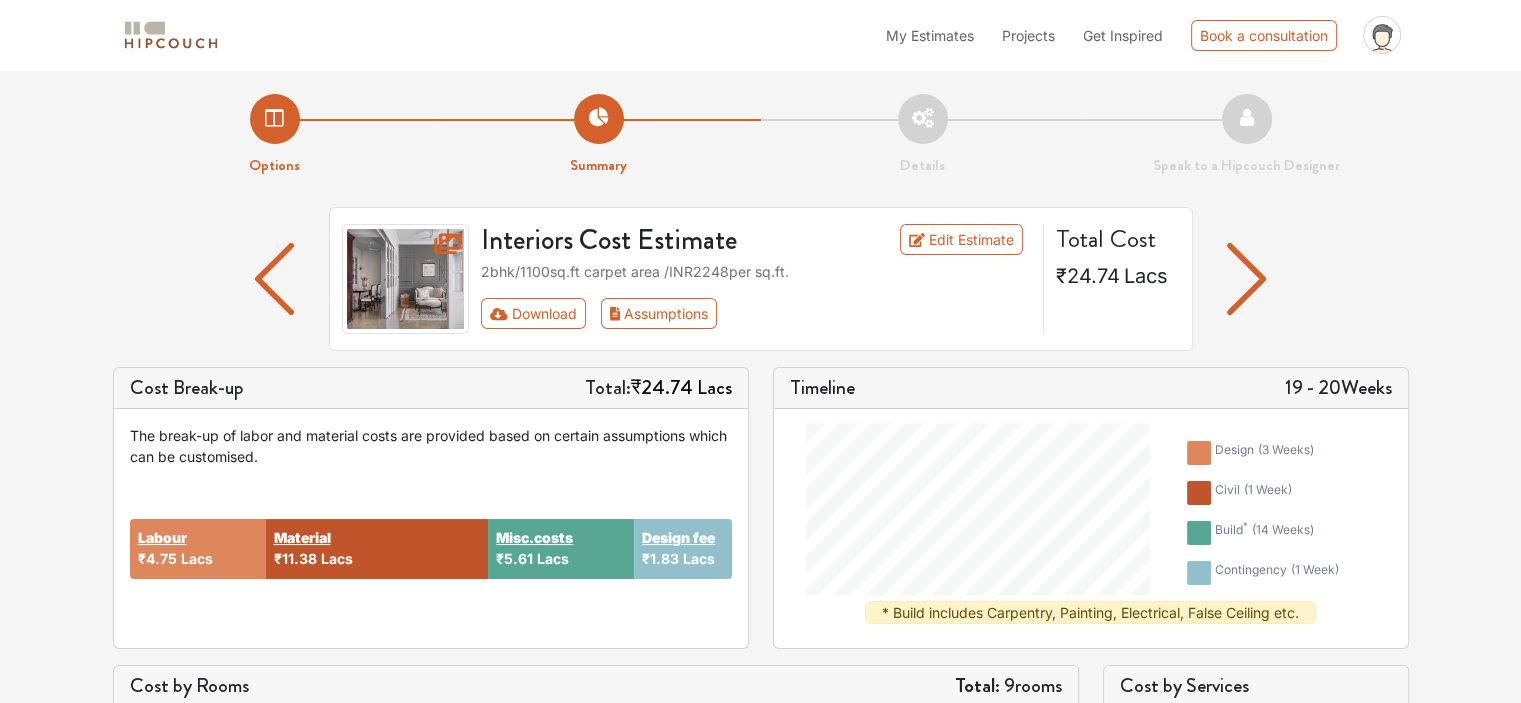 click at bounding box center [1246, 279] 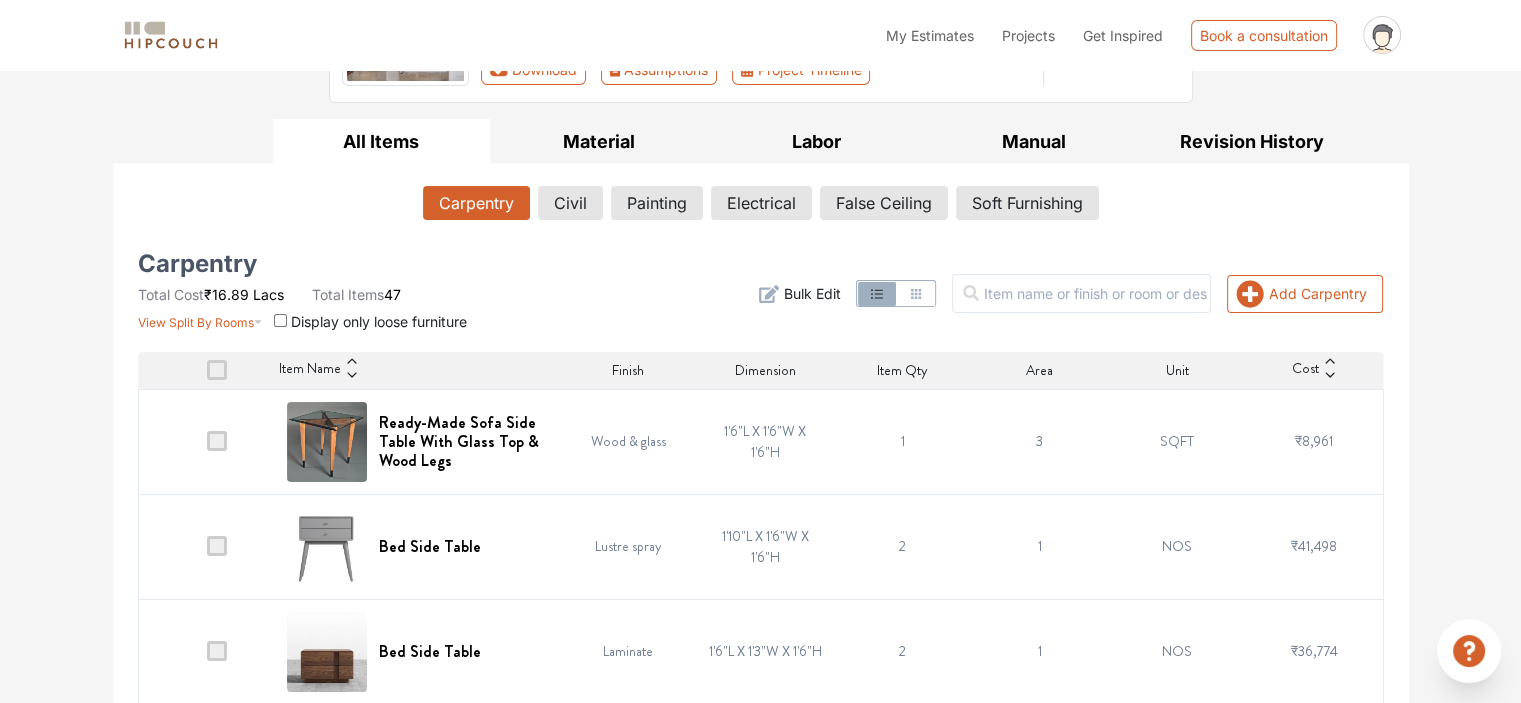 scroll, scrollTop: 448, scrollLeft: 0, axis: vertical 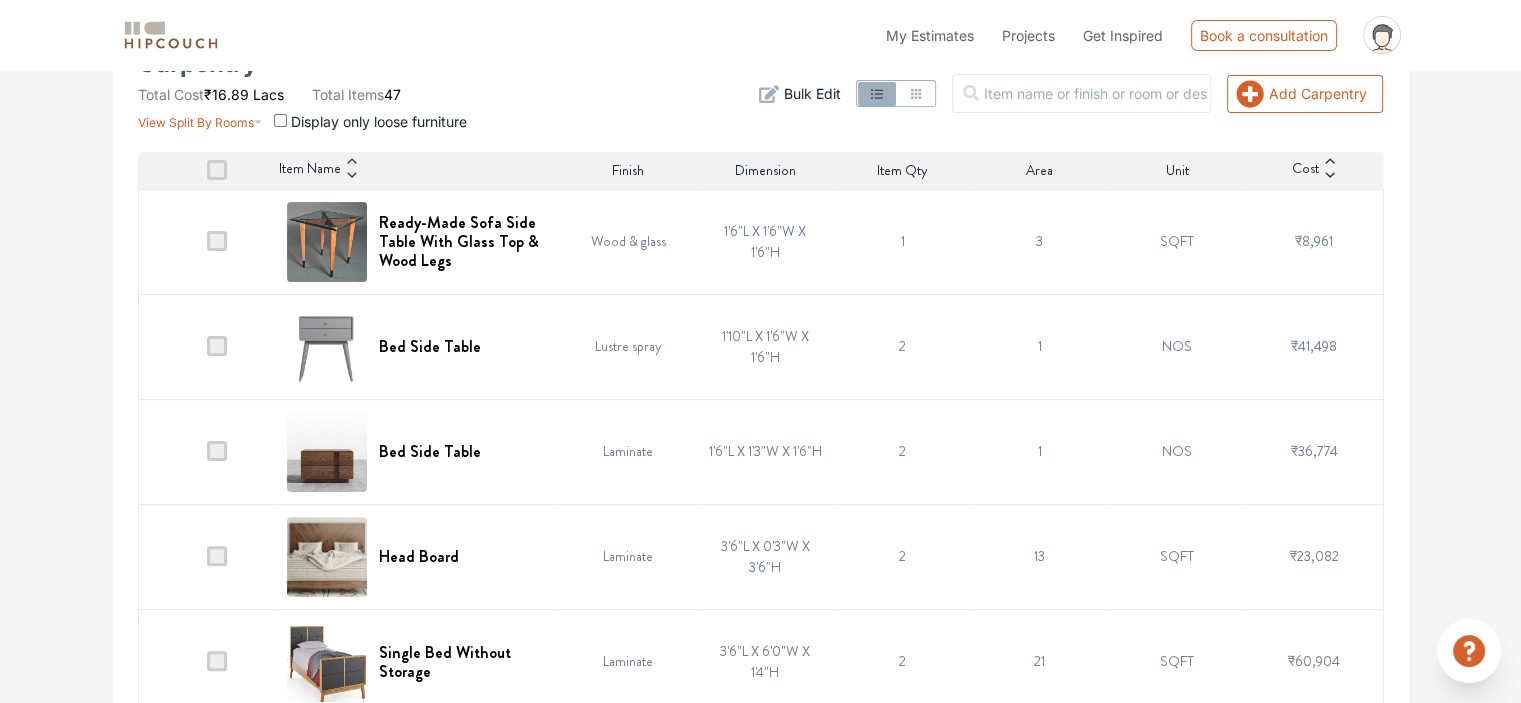click on "3'6"L X 0'3"W X 3'6"H" at bounding box center (765, 556) 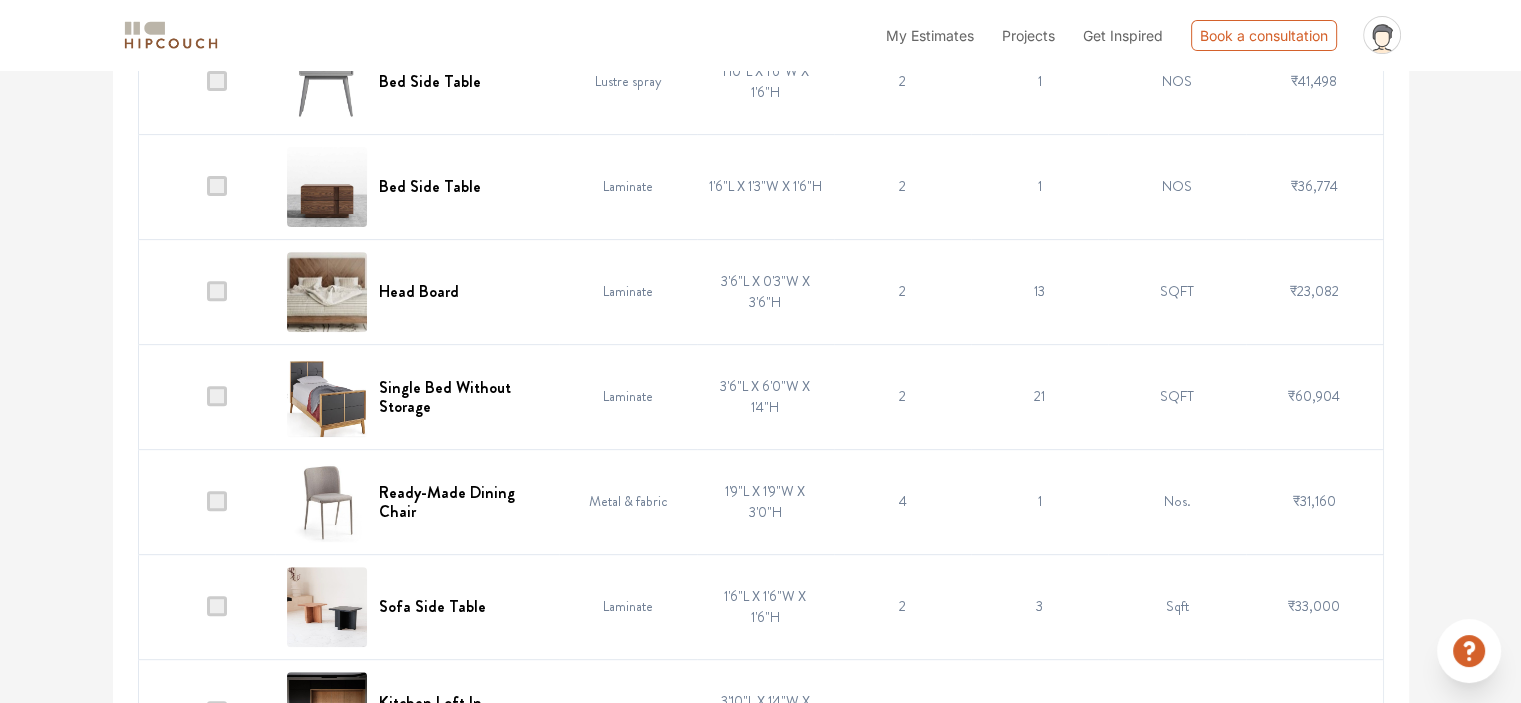 scroll, scrollTop: 748, scrollLeft: 0, axis: vertical 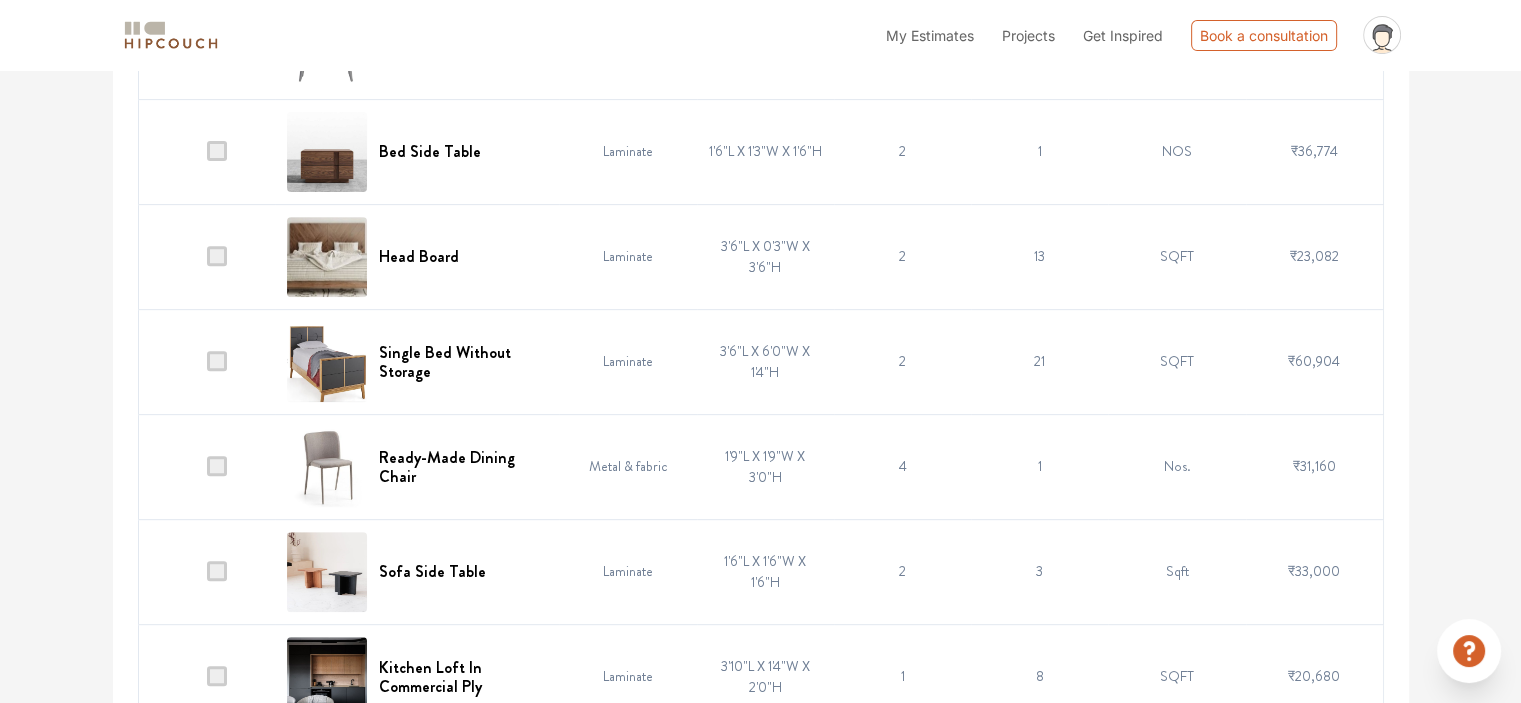 click on "Metal & fabric" at bounding box center [627, 466] 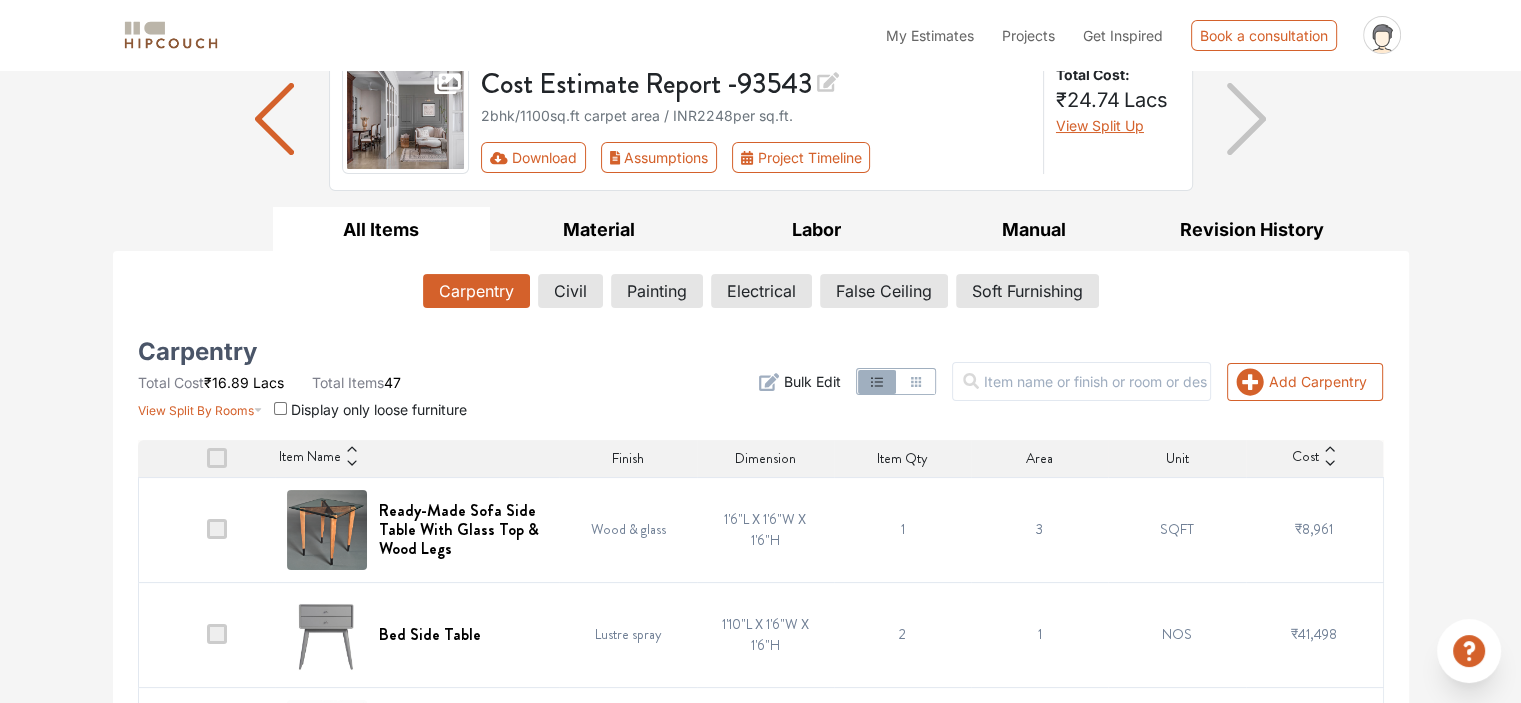 scroll, scrollTop: 148, scrollLeft: 0, axis: vertical 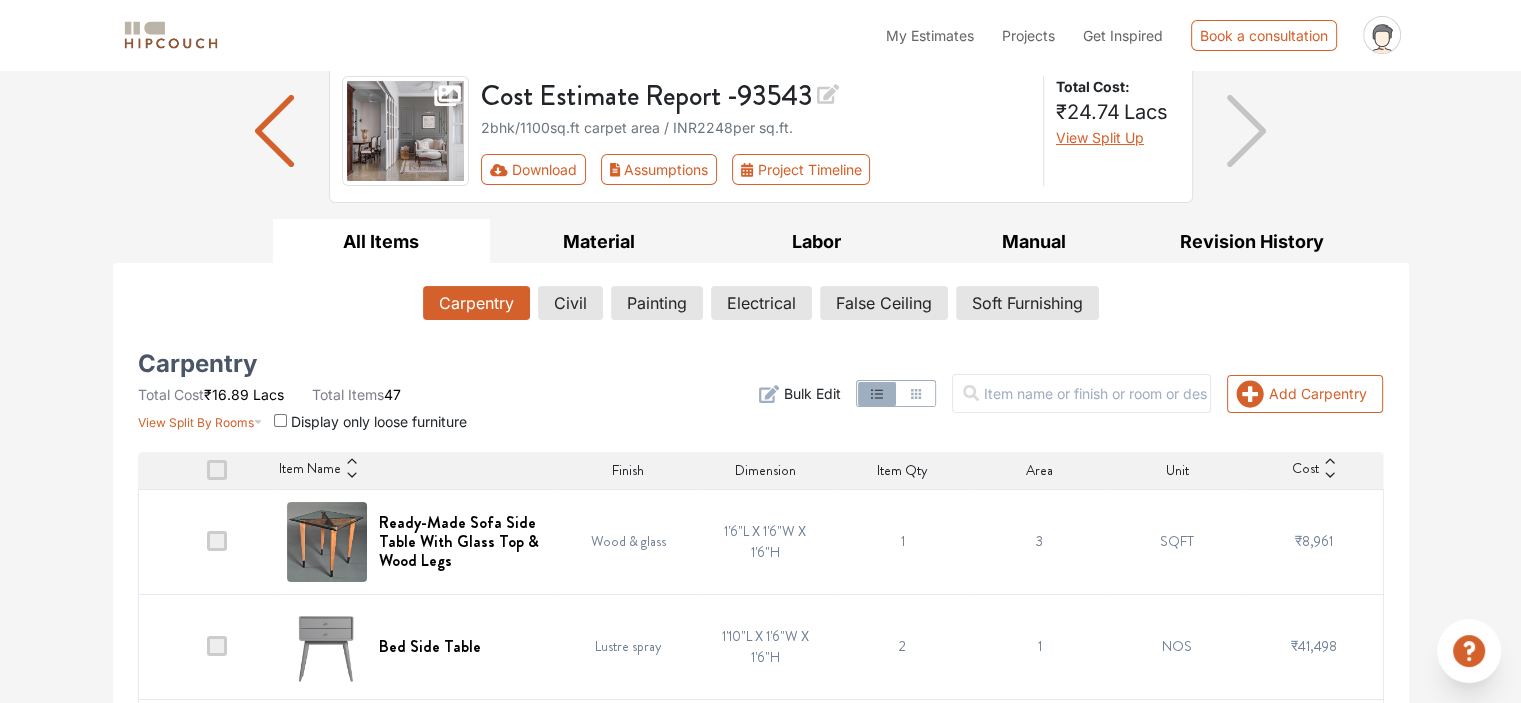 click at bounding box center (217, 541) 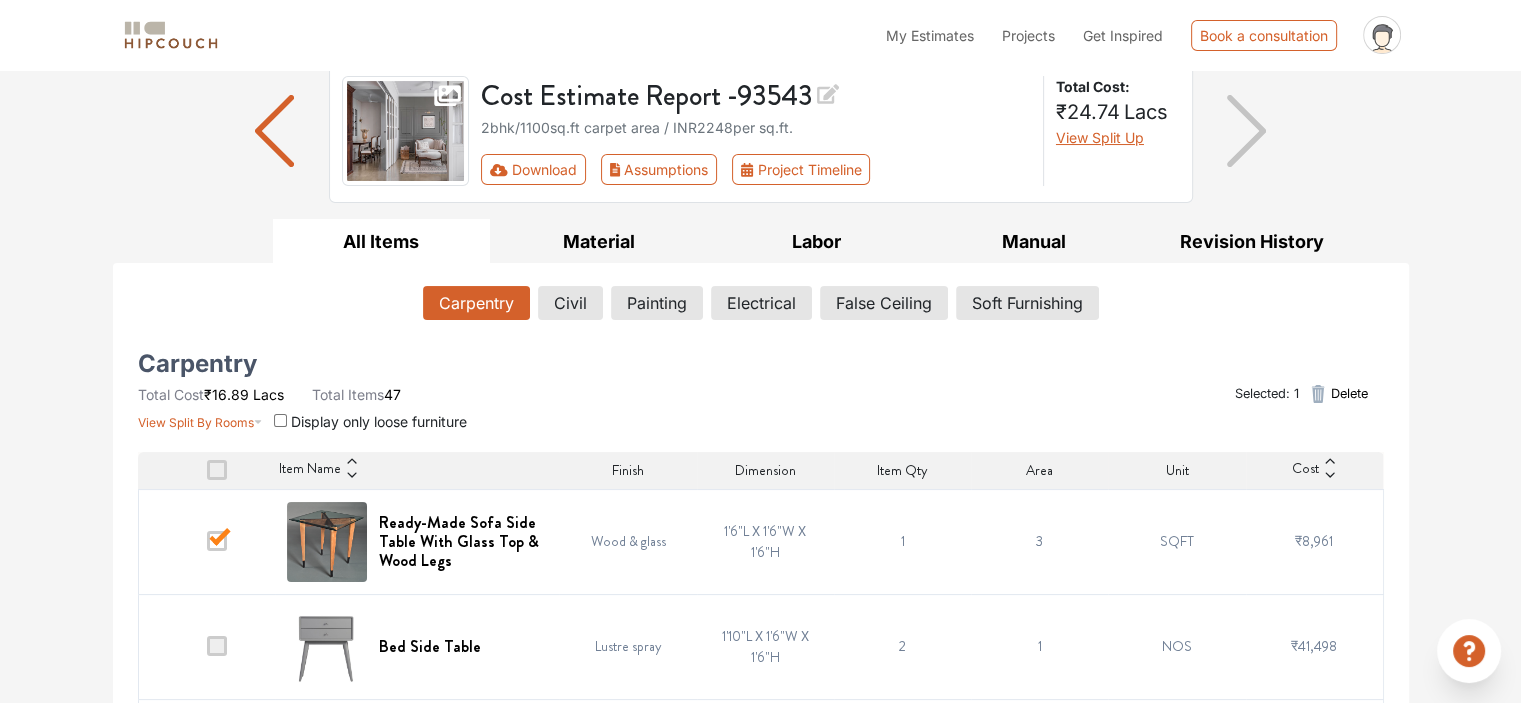 click at bounding box center [217, 541] 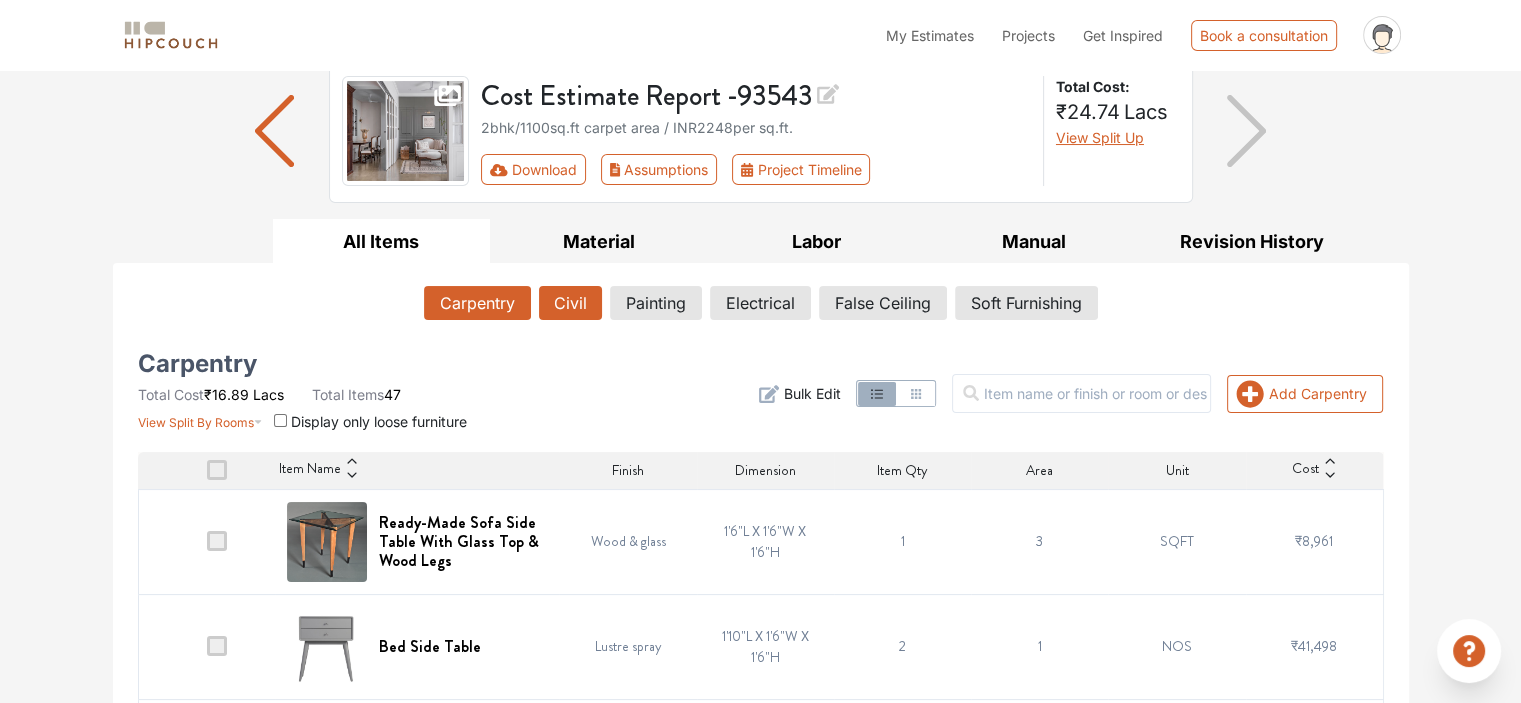 click on "Civil" at bounding box center (570, 303) 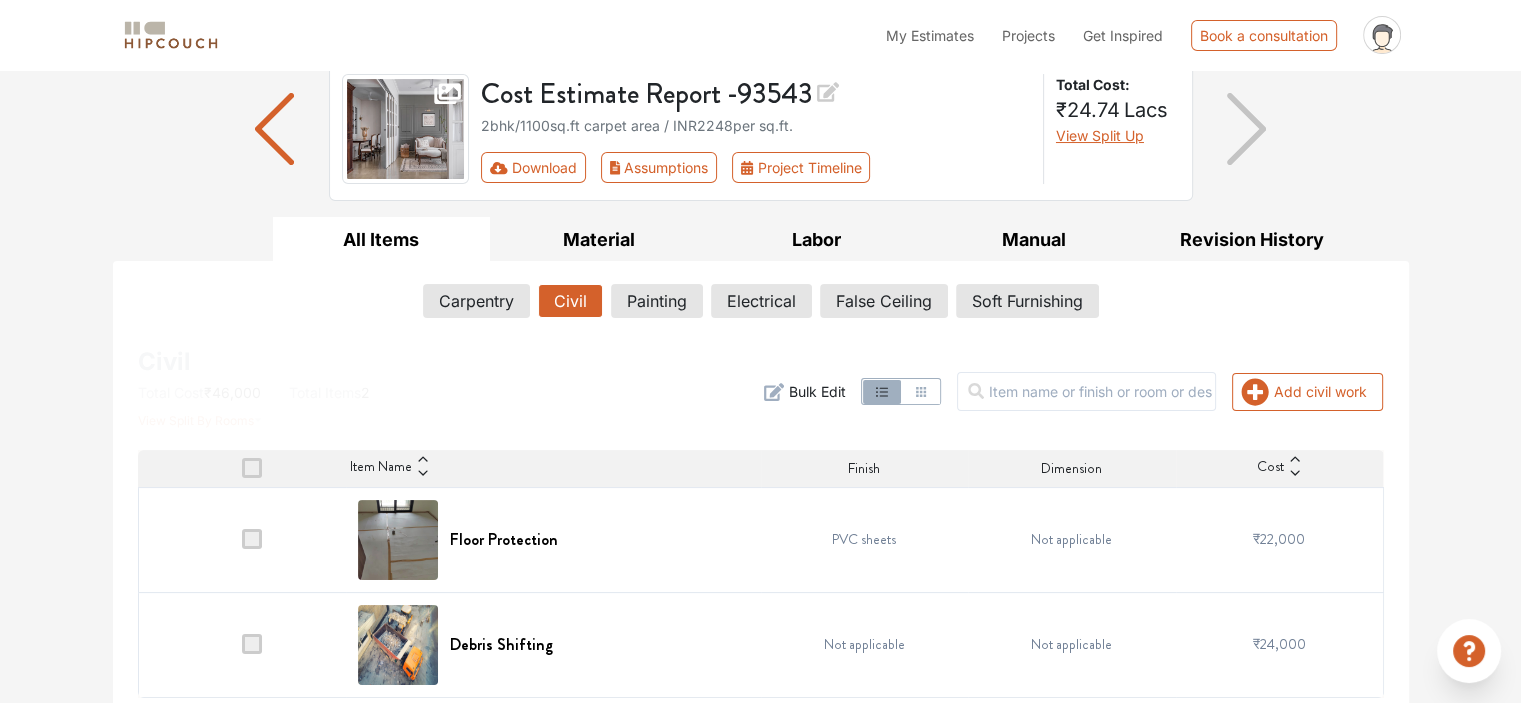 scroll, scrollTop: 158, scrollLeft: 0, axis: vertical 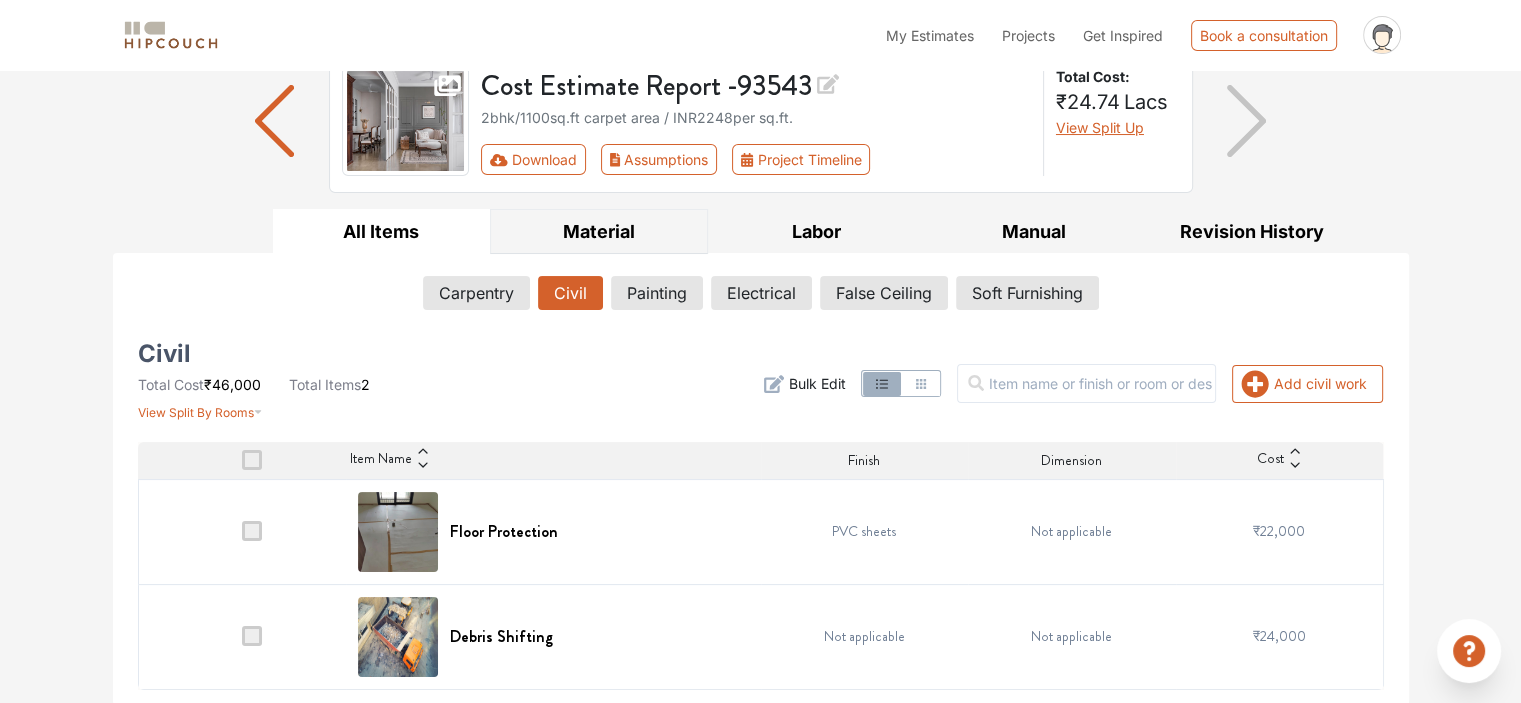 click on "Material" at bounding box center [599, 231] 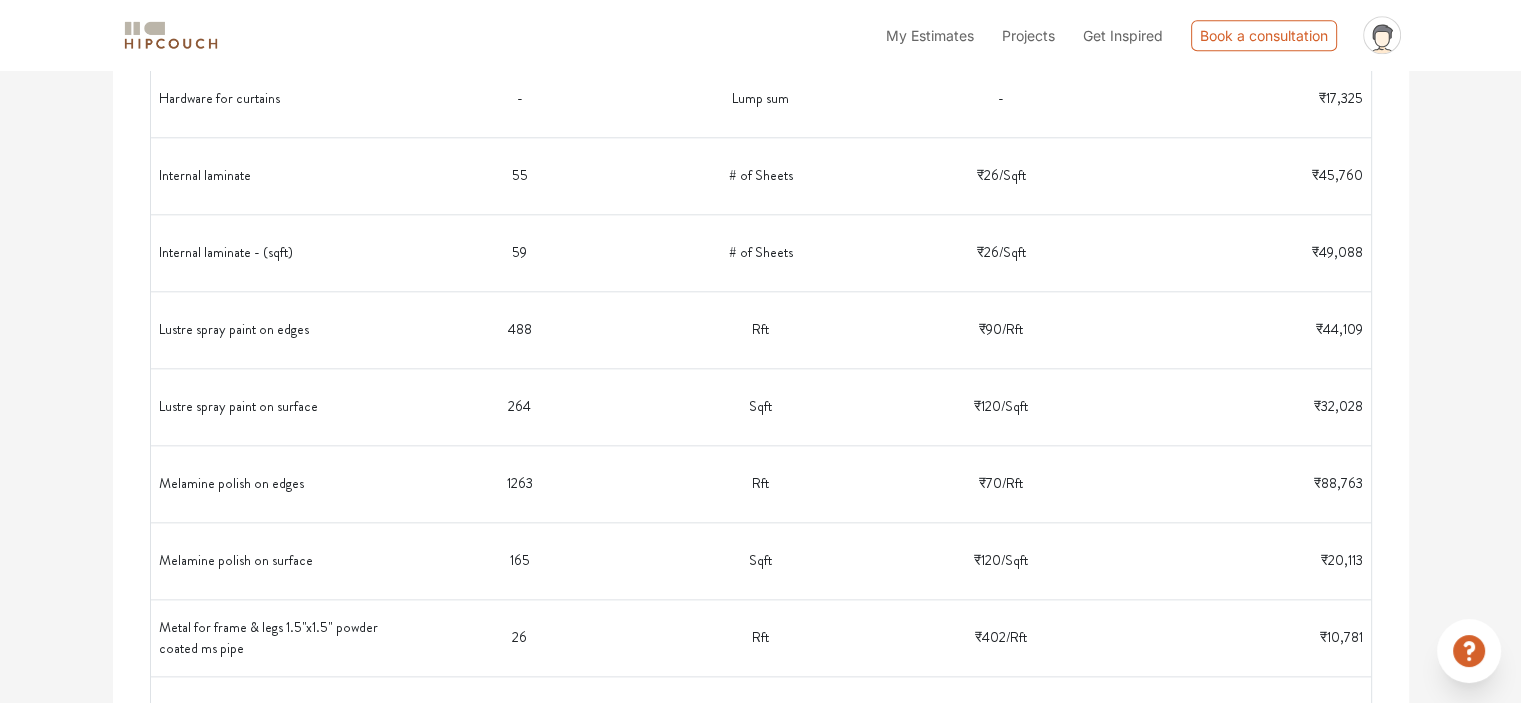 scroll, scrollTop: 2271, scrollLeft: 0, axis: vertical 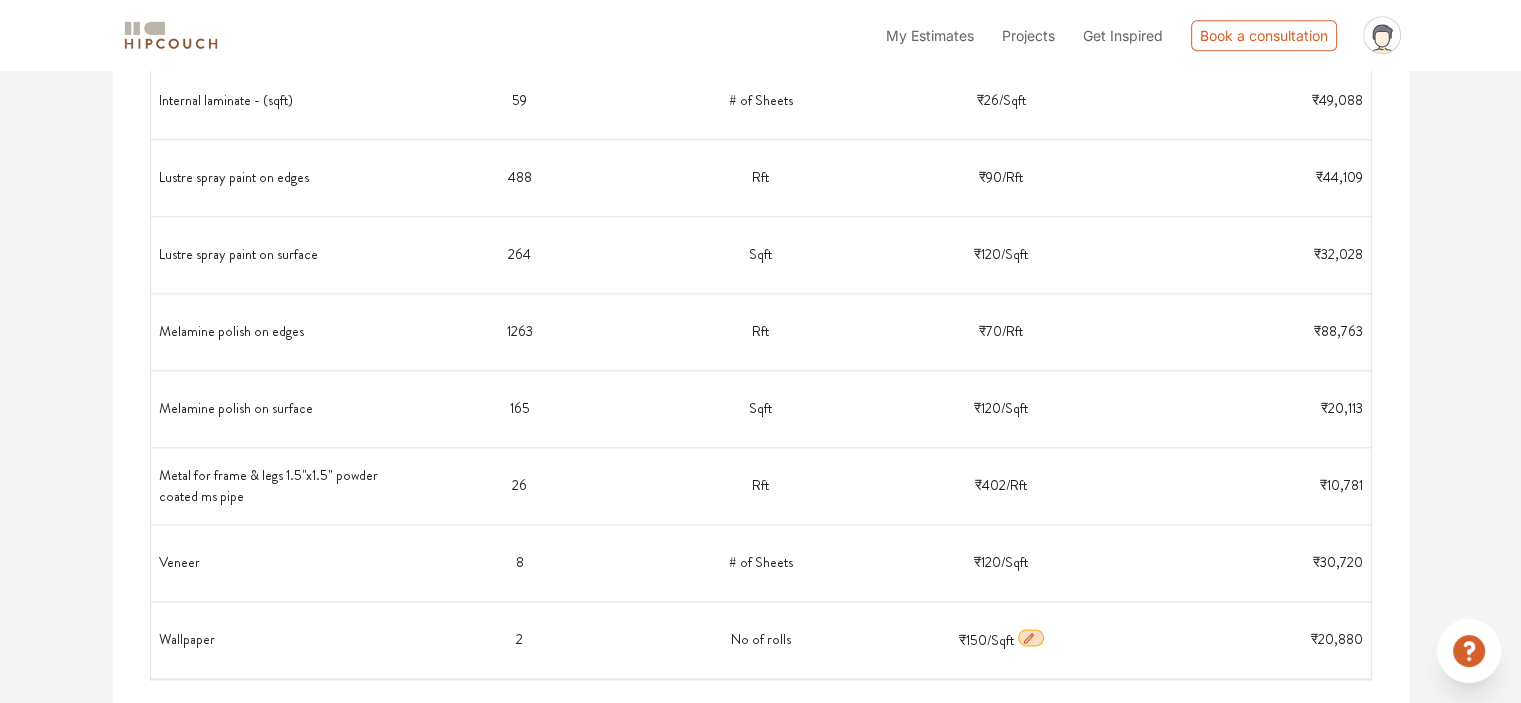 click on "No of rolls" at bounding box center (760, 640) 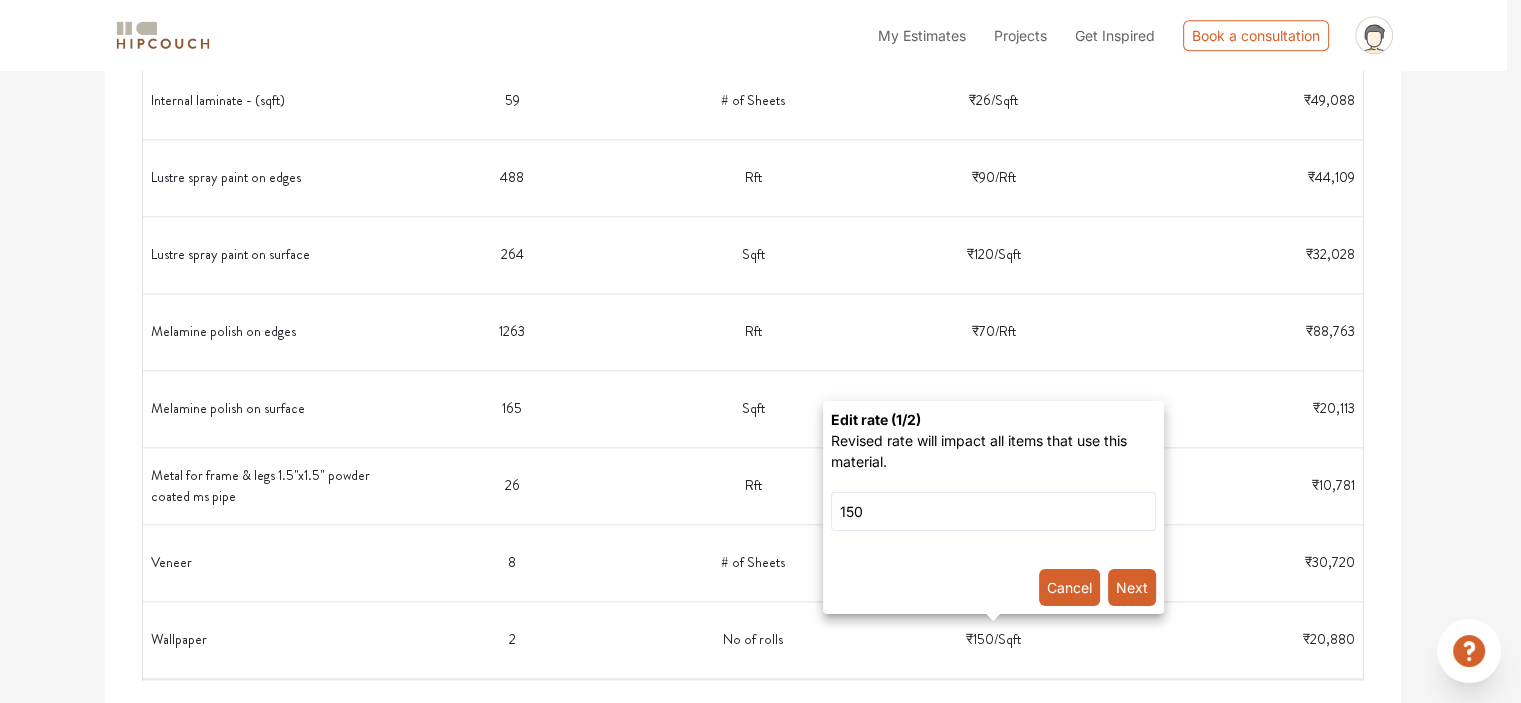 click on "Cancel" at bounding box center [1069, 587] 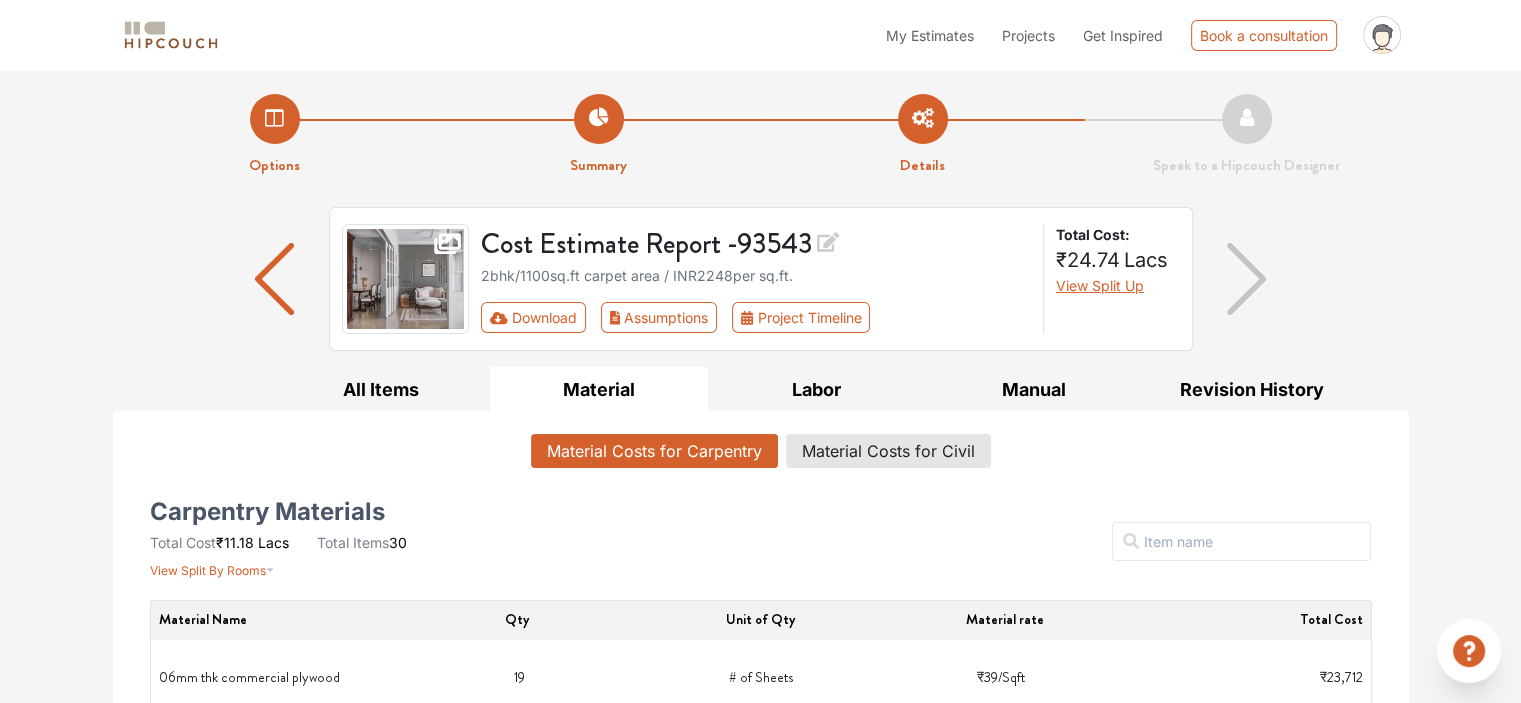scroll, scrollTop: 0, scrollLeft: 0, axis: both 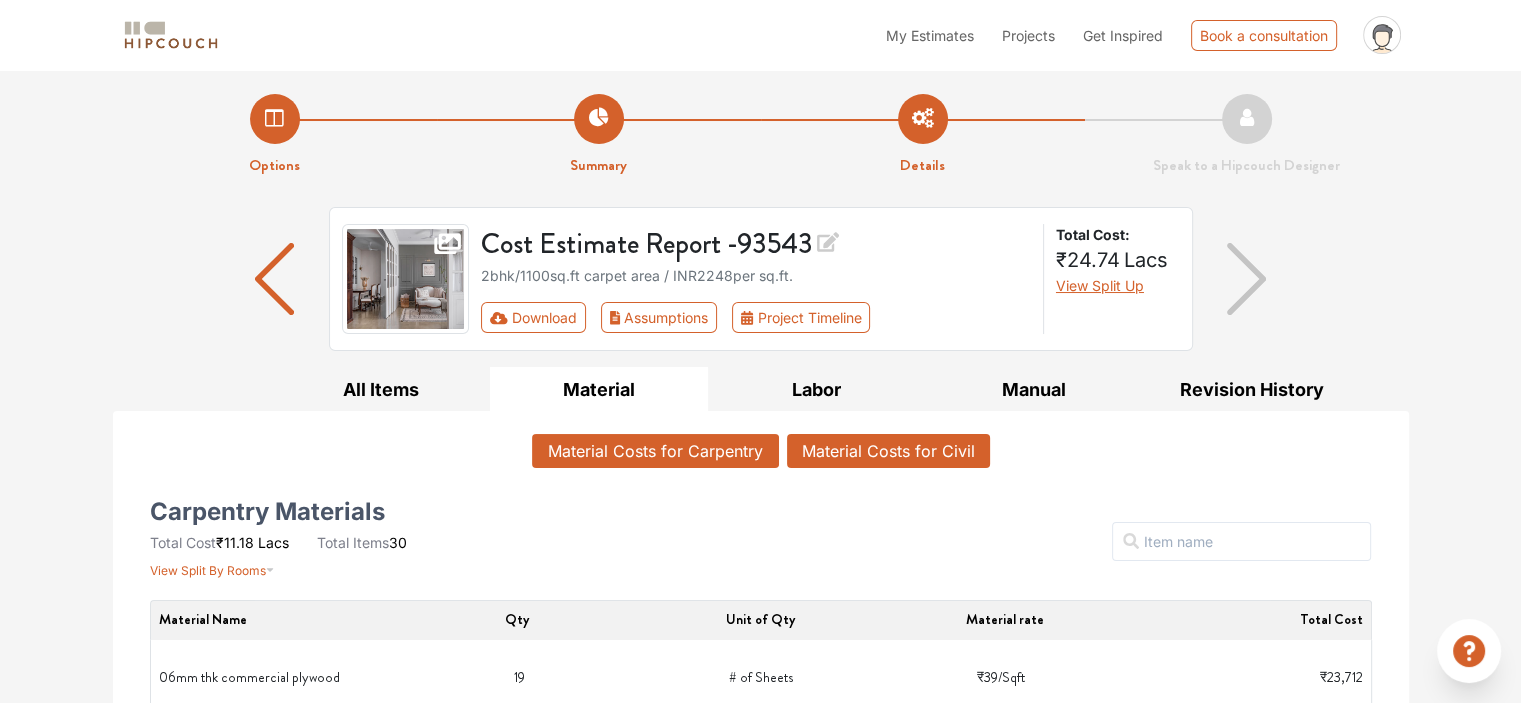 click on "Material Costs for Civil" at bounding box center [888, 451] 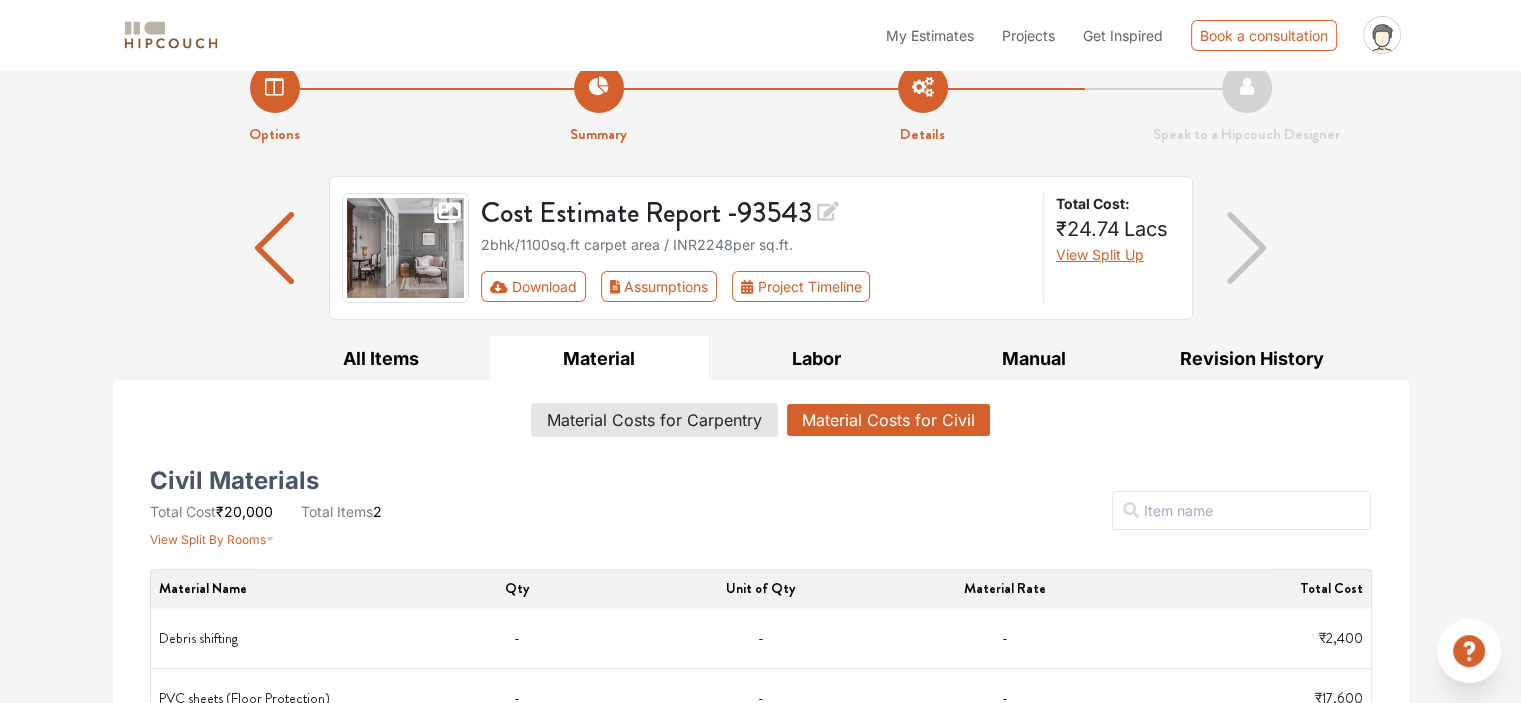 scroll, scrollTop: 87, scrollLeft: 0, axis: vertical 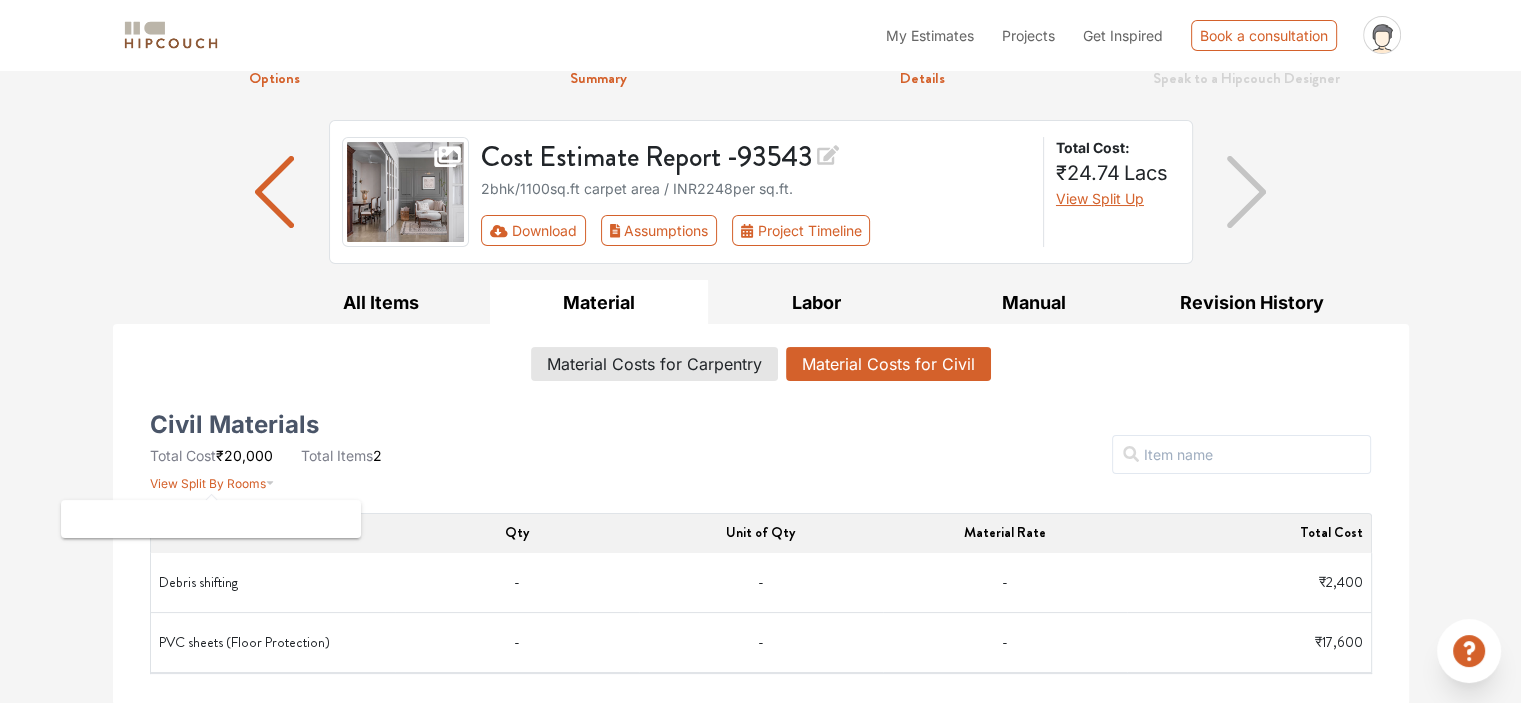 click on "View Split By Rooms" at bounding box center (212, 479) 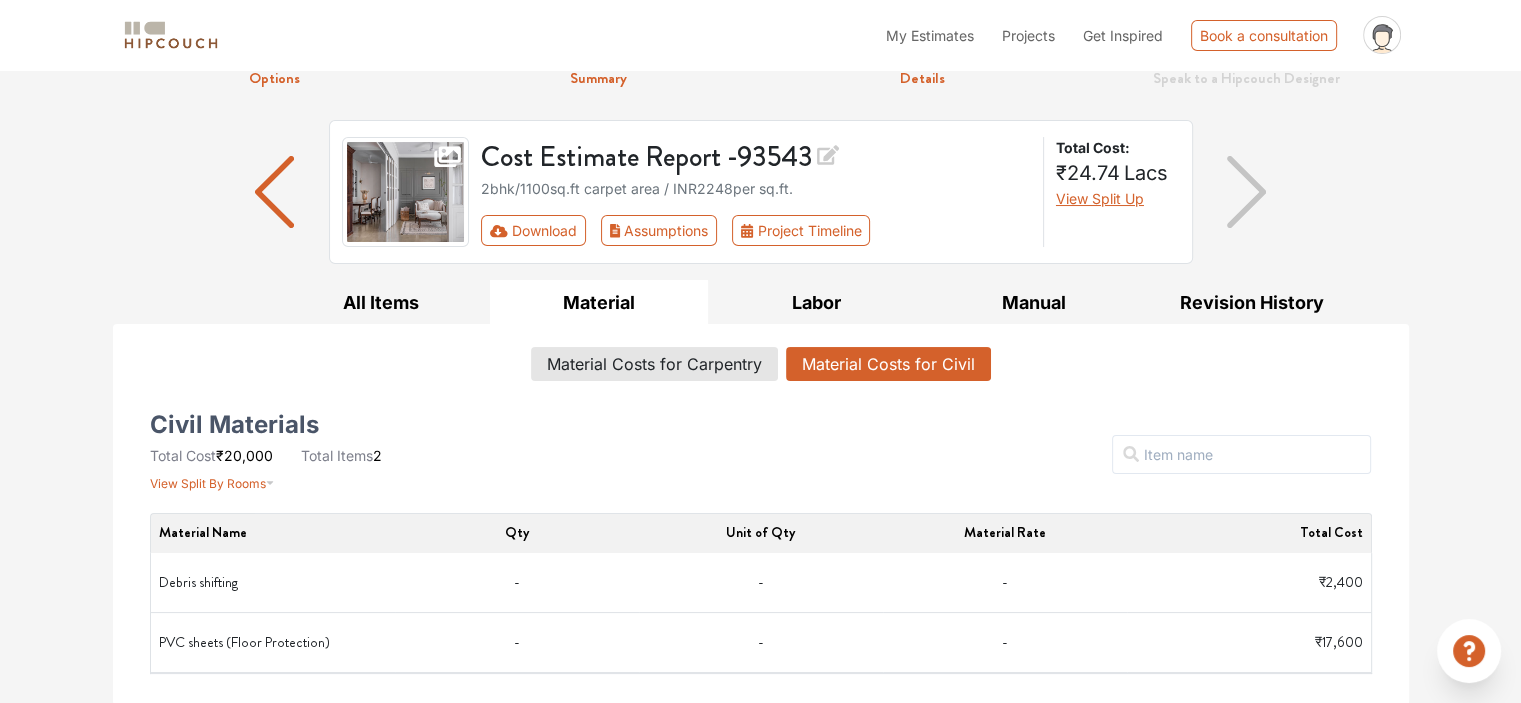 click 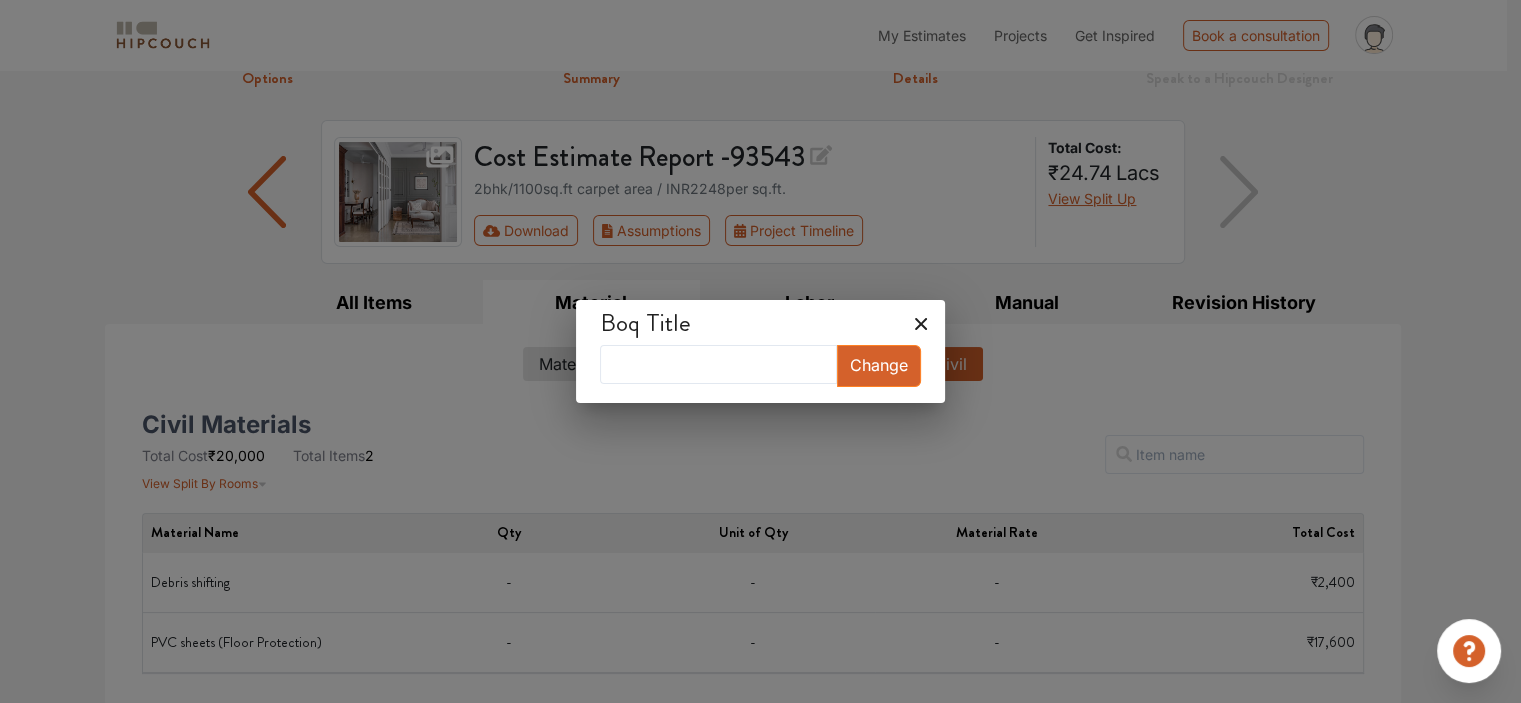 click 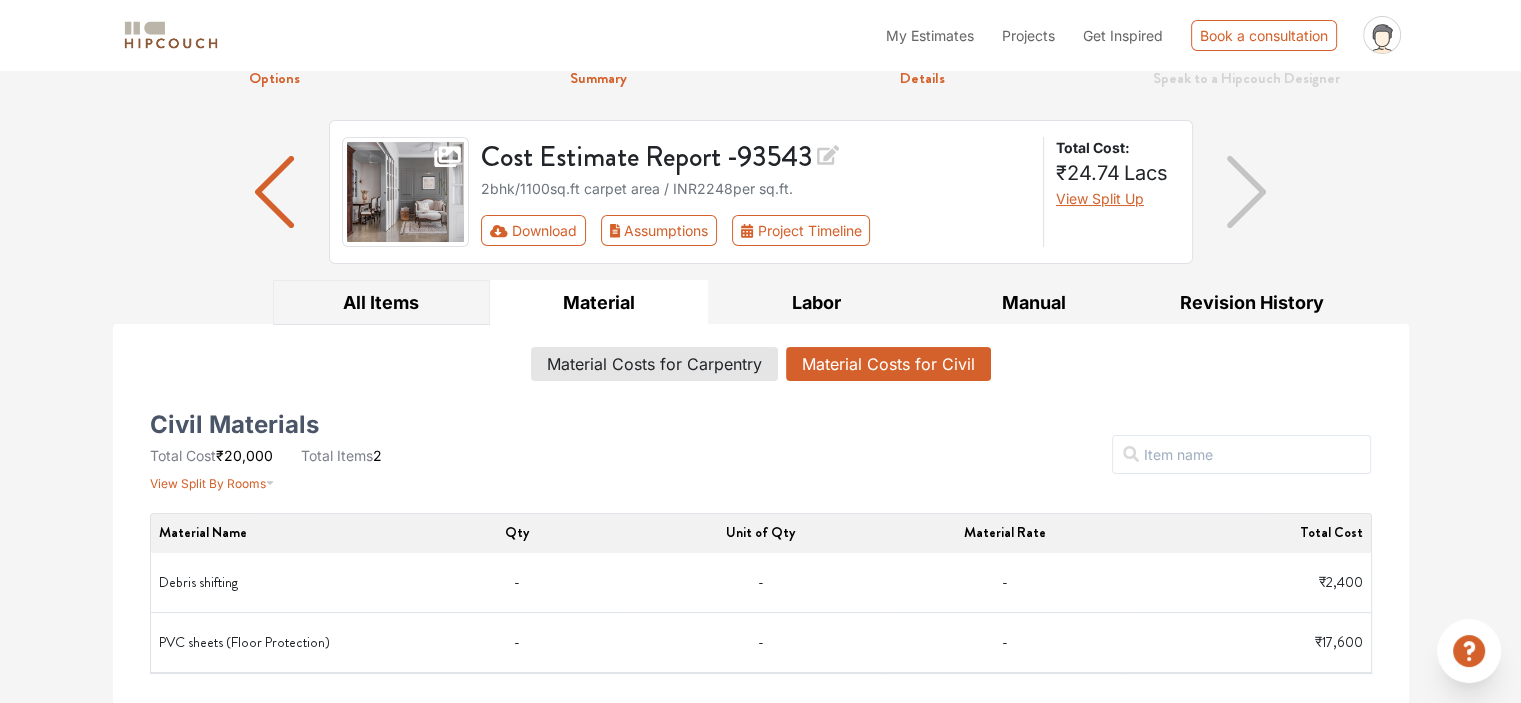 click on "All Items" at bounding box center (382, 302) 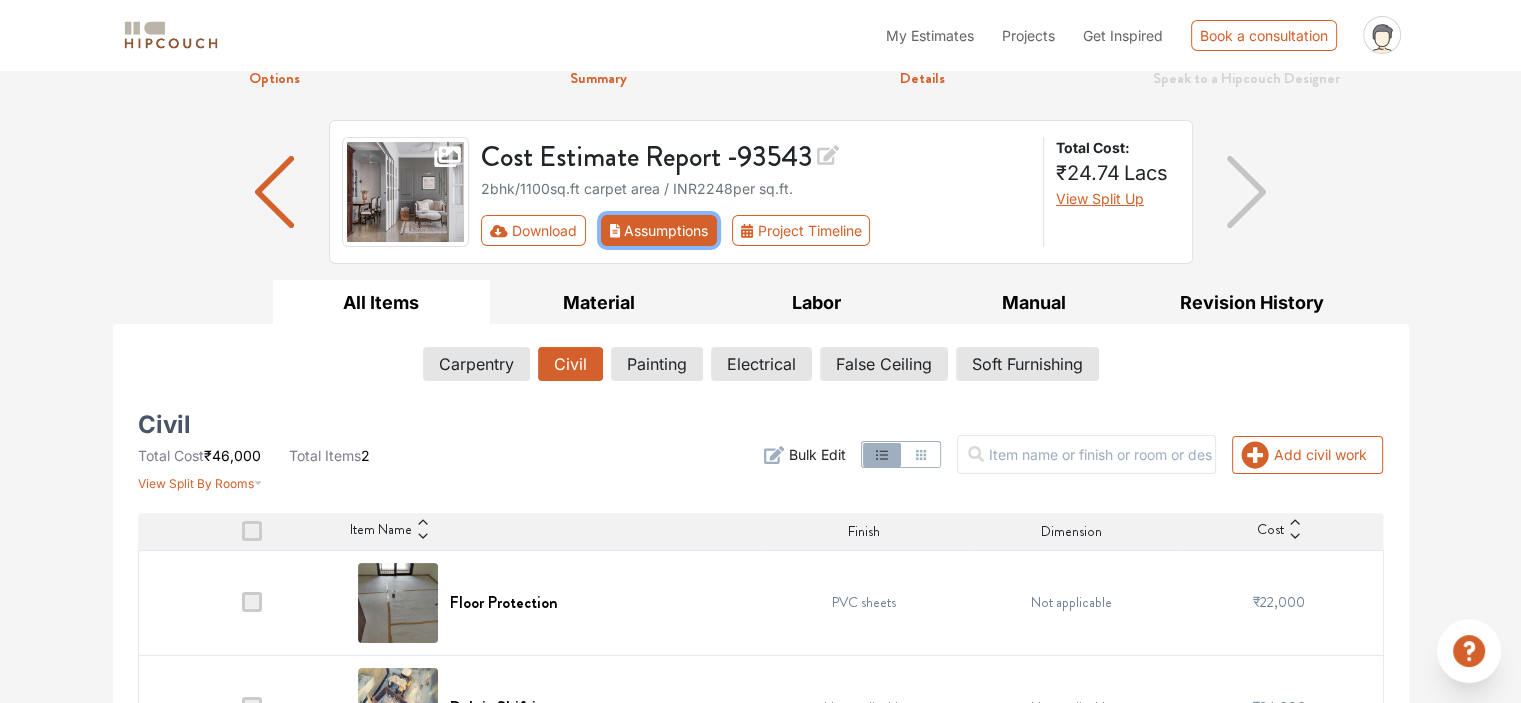 click on "Assumptions" at bounding box center [659, 230] 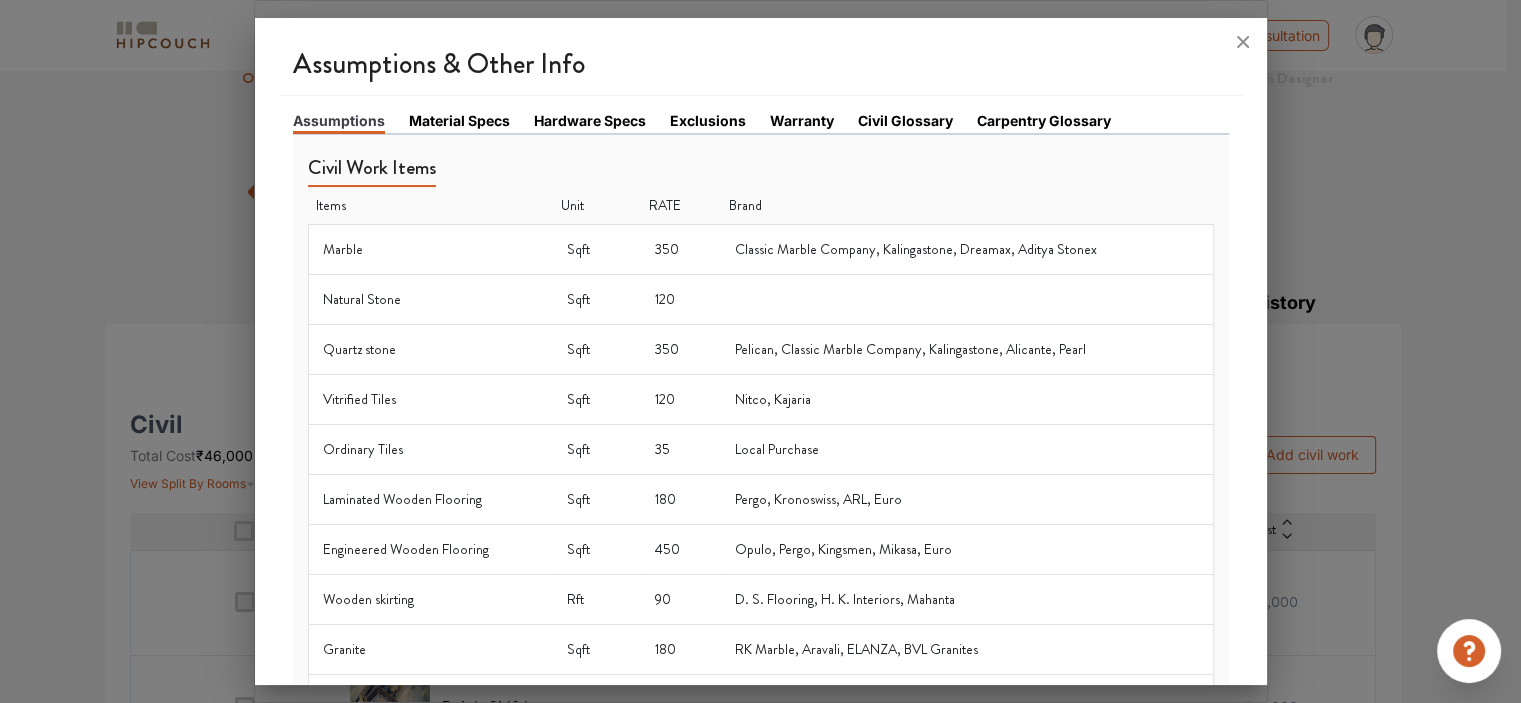 click on "Material Specs" at bounding box center (459, 120) 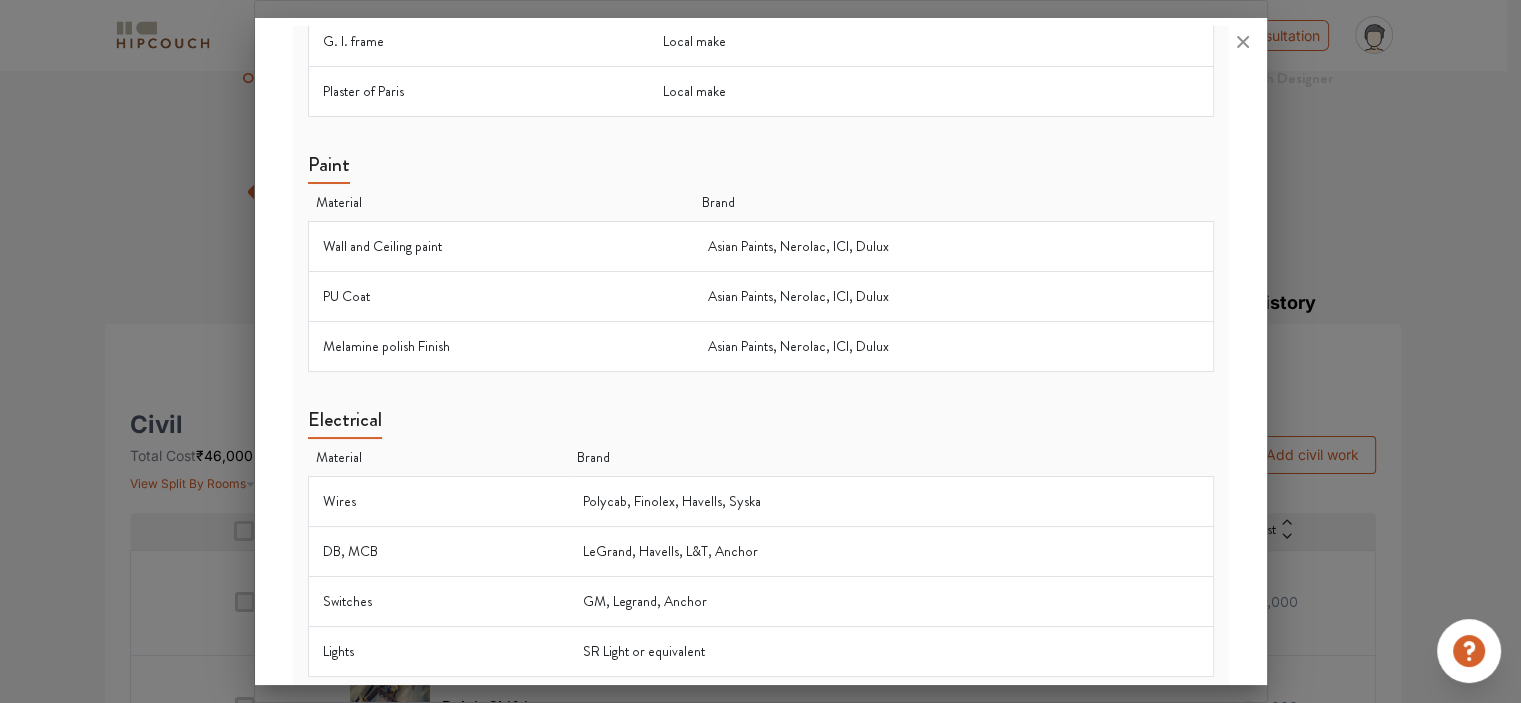 scroll, scrollTop: 1747, scrollLeft: 0, axis: vertical 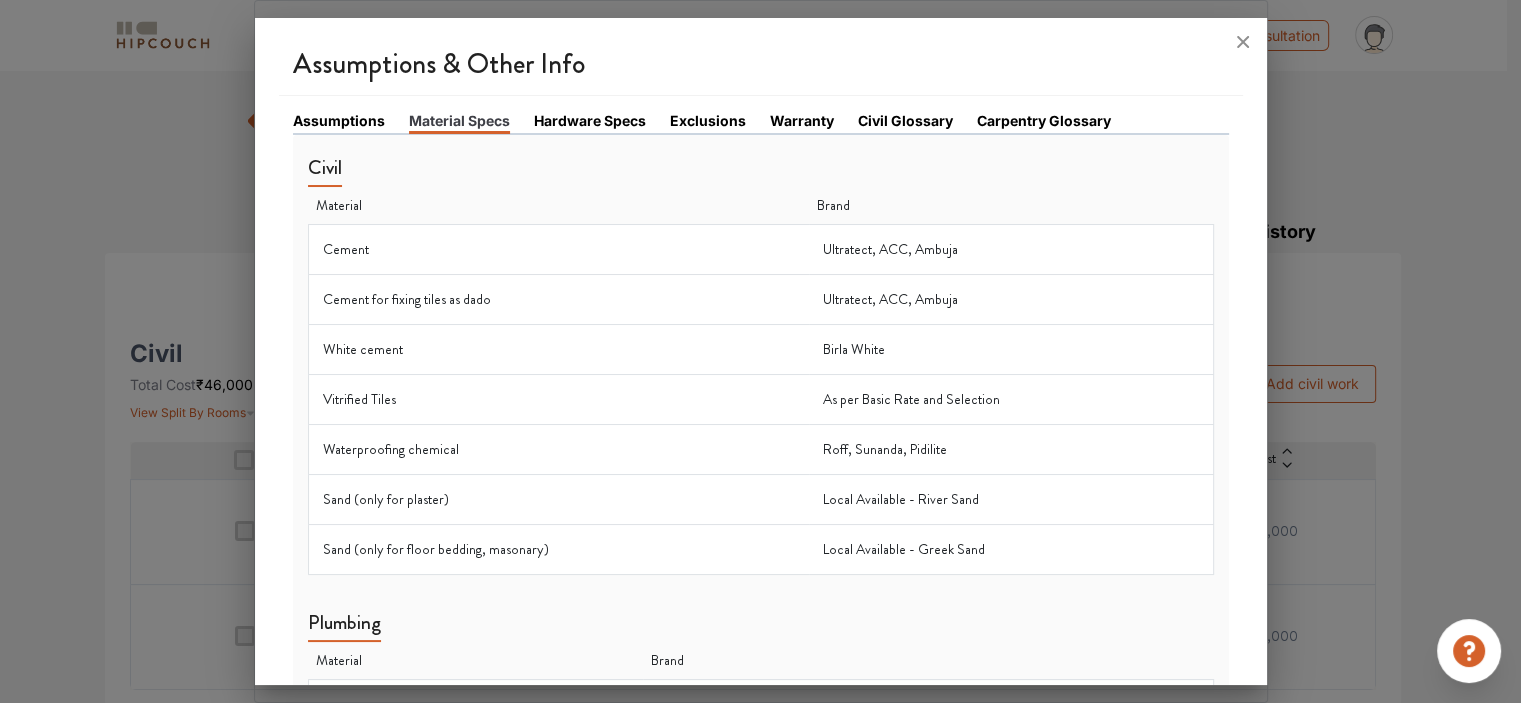 click on "Hardware Specs" at bounding box center (590, 120) 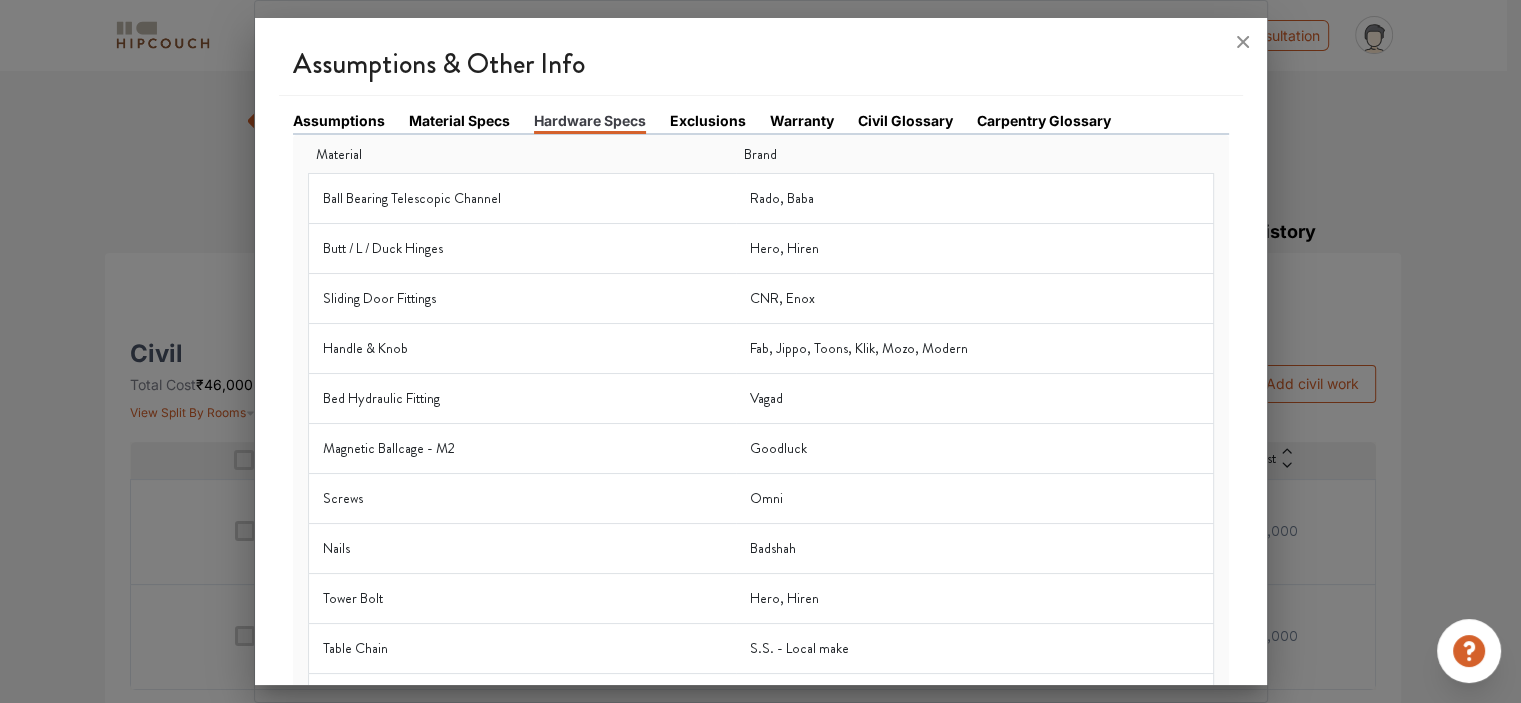 click on "Exclusions" at bounding box center (708, 120) 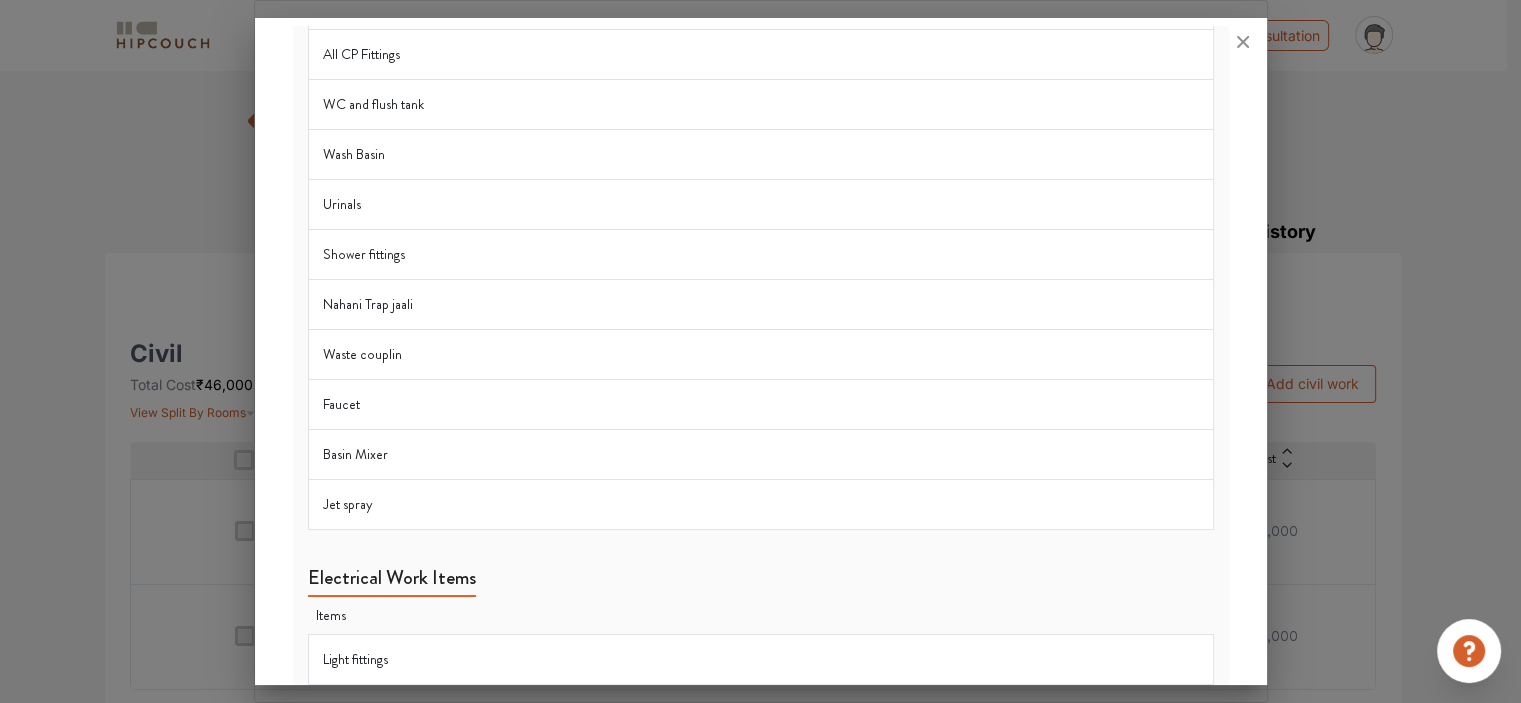 scroll, scrollTop: 0, scrollLeft: 0, axis: both 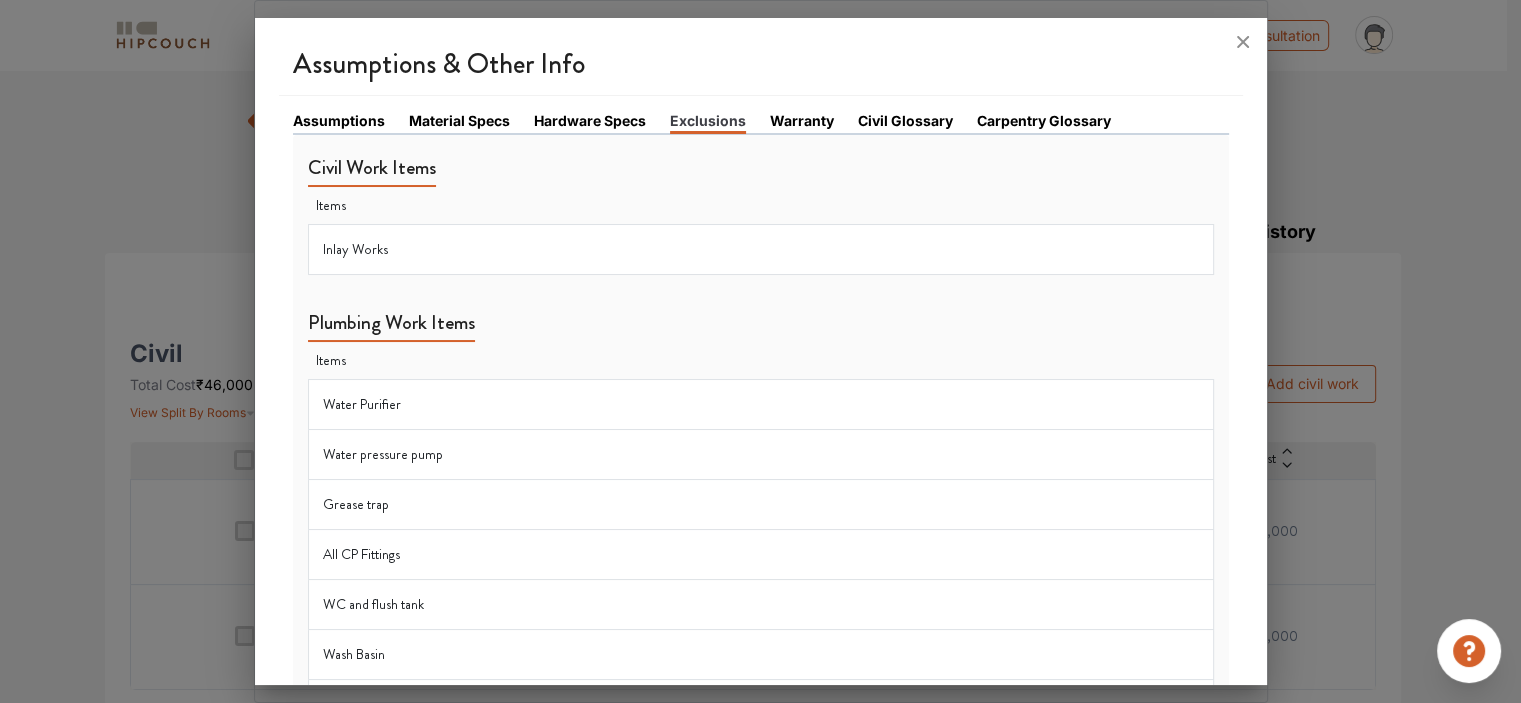 click on "Warranty" at bounding box center [802, 120] 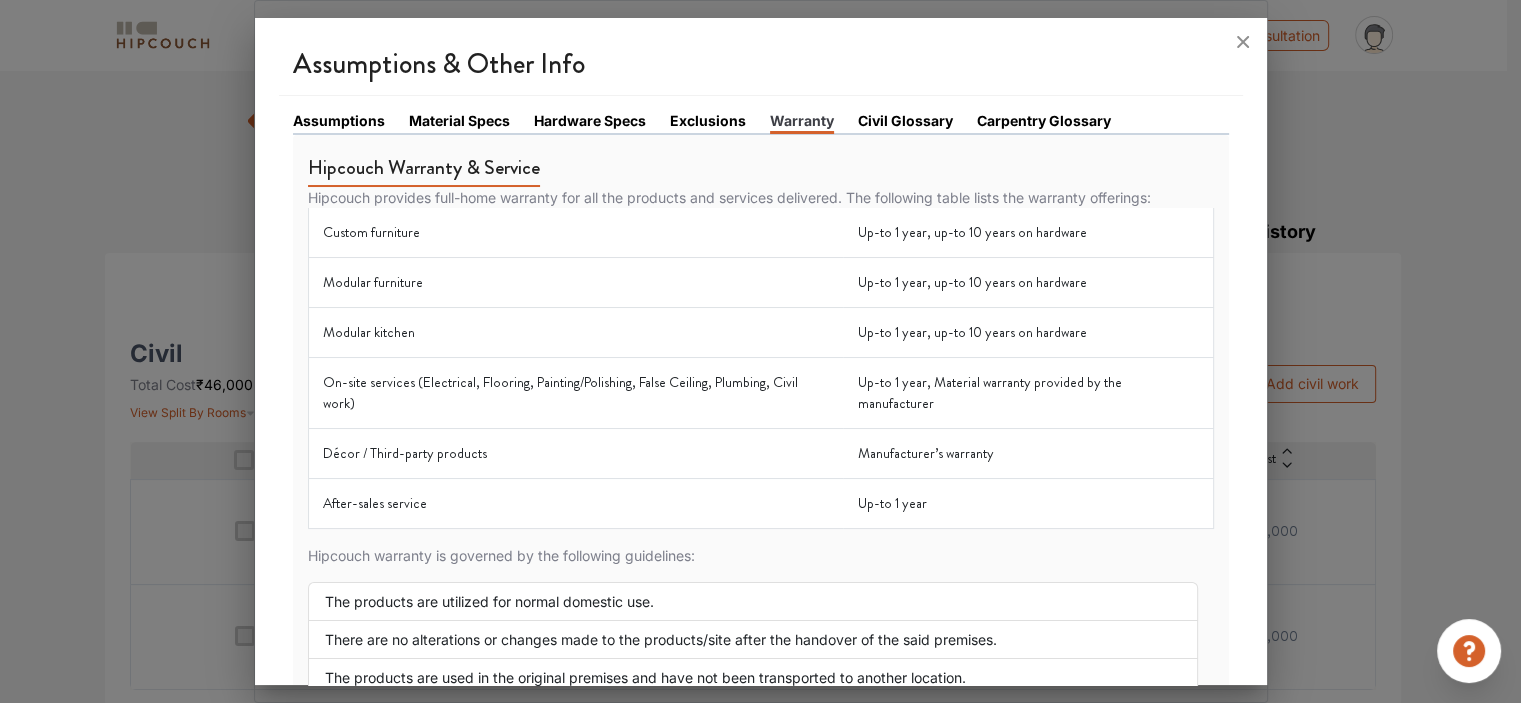 click on "Assumptions   Material Specs   Hardware Specs   Exclusions   Warranty   Civil Glossary   Carpentry Glossary   Hipcouch Warranty & Service Hipcouch provides full-home warranty for all the products and services delivered. The following table lists the warranty offerings: Custom furniture Up-to 1 year, up-to 10 years on hardware Modular furniture Up-to 1 year, up-to 10 years on hardware Modular kitchen Up-to 1 year, up-to 10 years on hardware On-site services (Electrical, Flooring, Painting/Polishing, False Ceiling, Plumbing, Civil work) Up-to 1 year, Material warranty provided by the manufacturer Décor / Third-party products Manufacturer’s warranty After-sales service Up-to 1 year Hipcouch warranty is governed by the following guidelines: The products are utilized for normal domestic use. There are no alterations or changes made to the products/site after the handover of the said premises. The products are used in the original premises and have not been transported to another location." at bounding box center [761, 566] 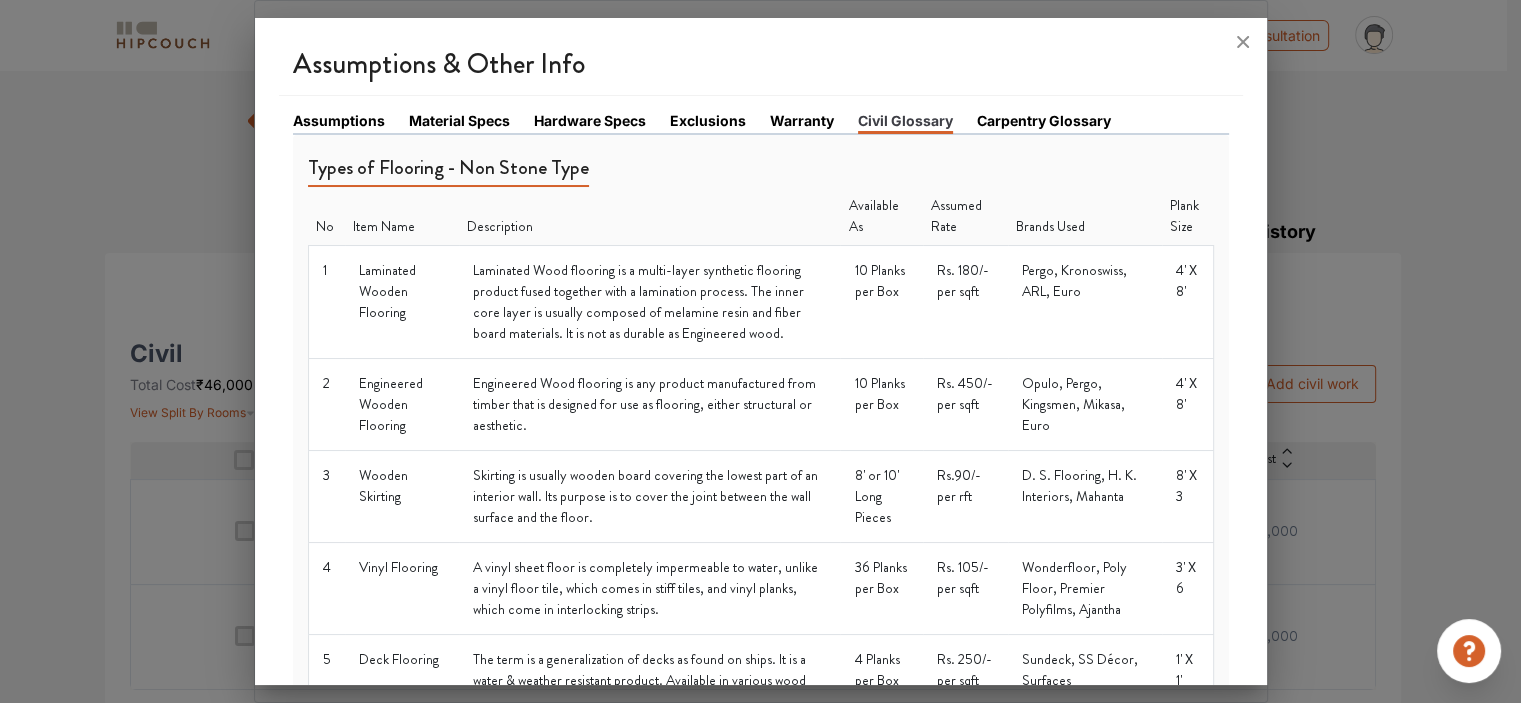 click on "Carpentry Glossary" at bounding box center [1044, 120] 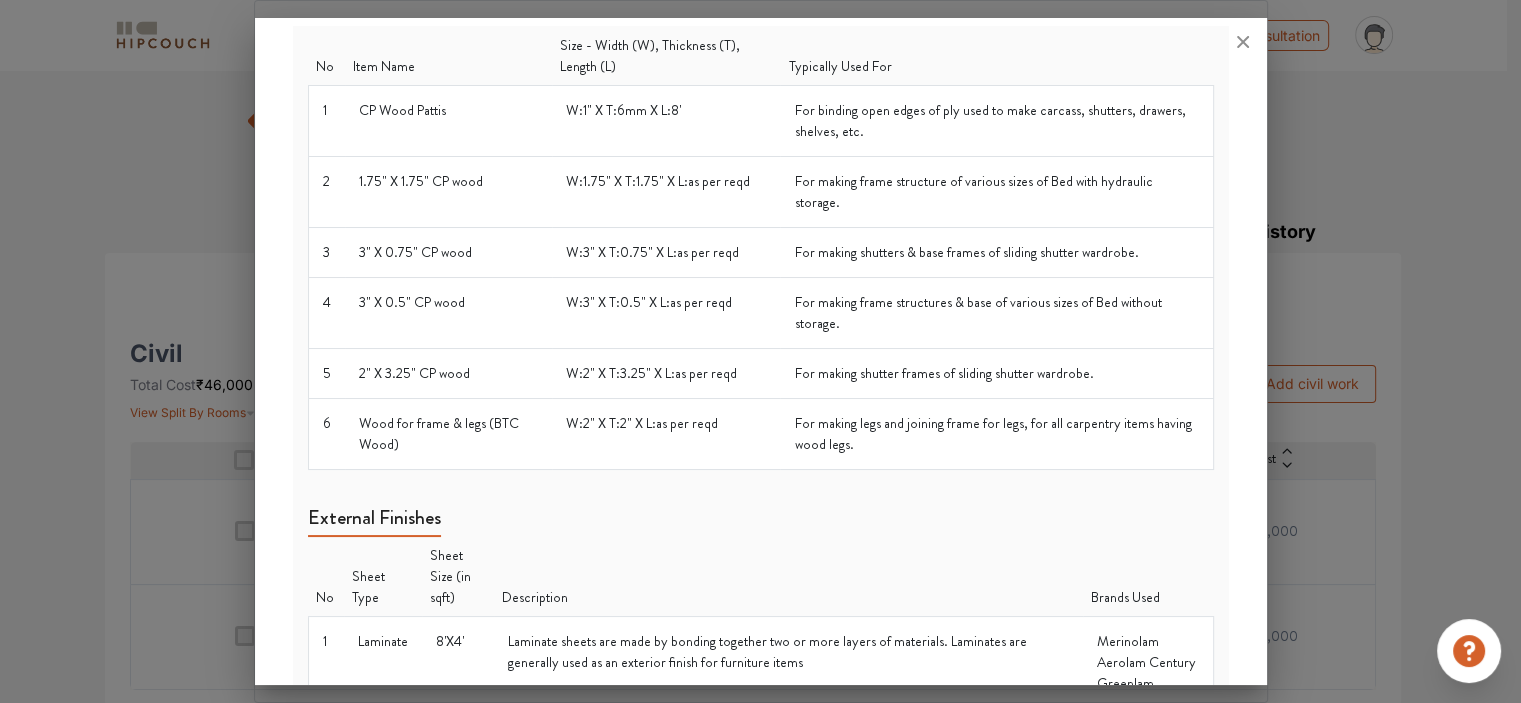 scroll, scrollTop: 0, scrollLeft: 0, axis: both 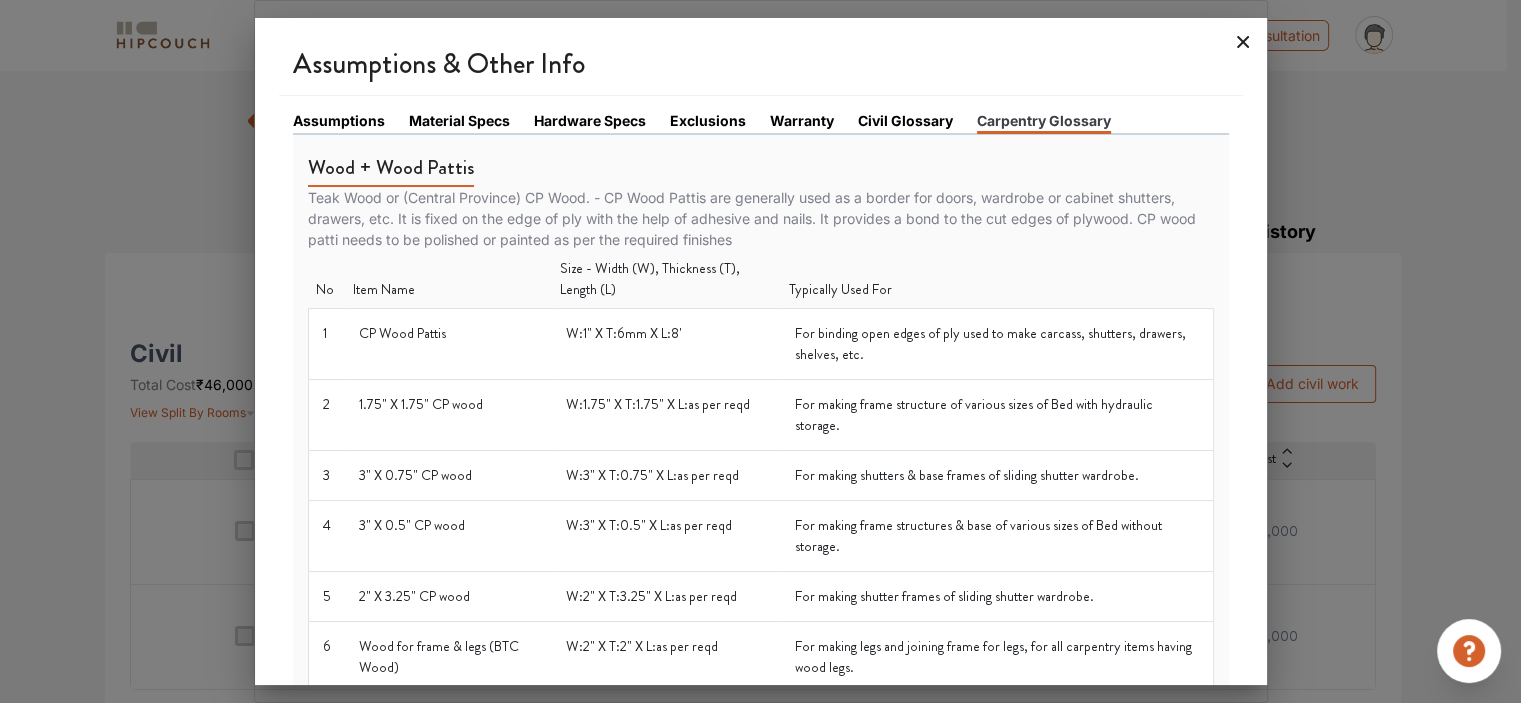 click 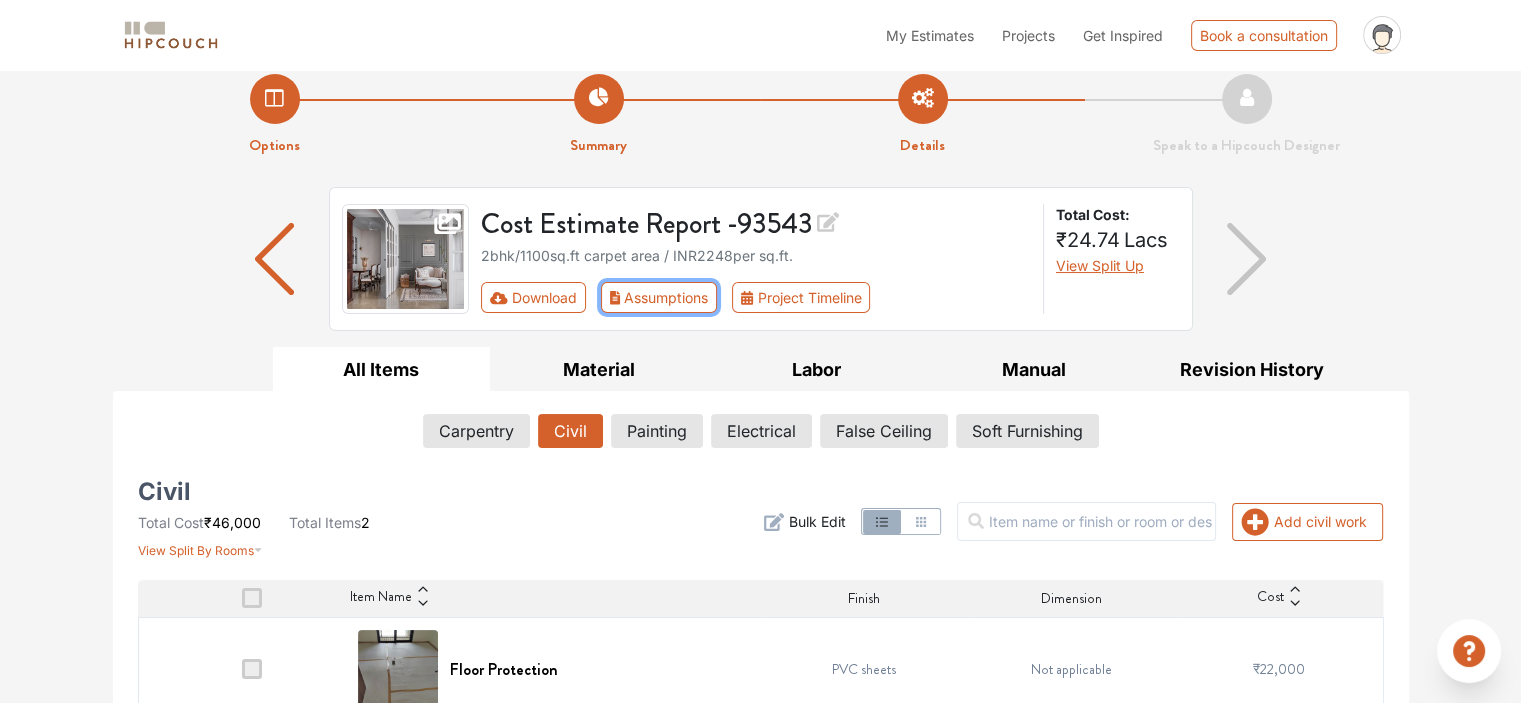 scroll, scrollTop: 0, scrollLeft: 0, axis: both 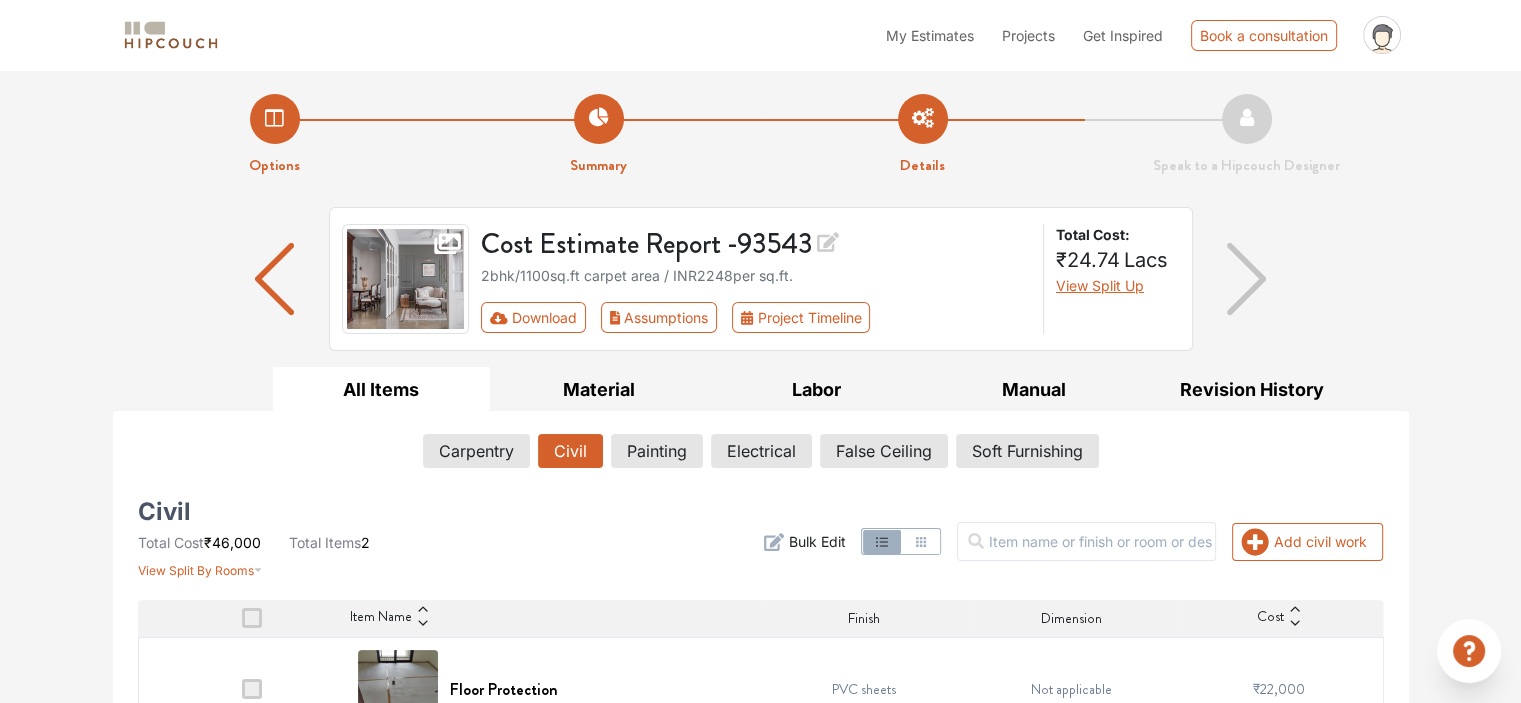 click at bounding box center [274, 279] 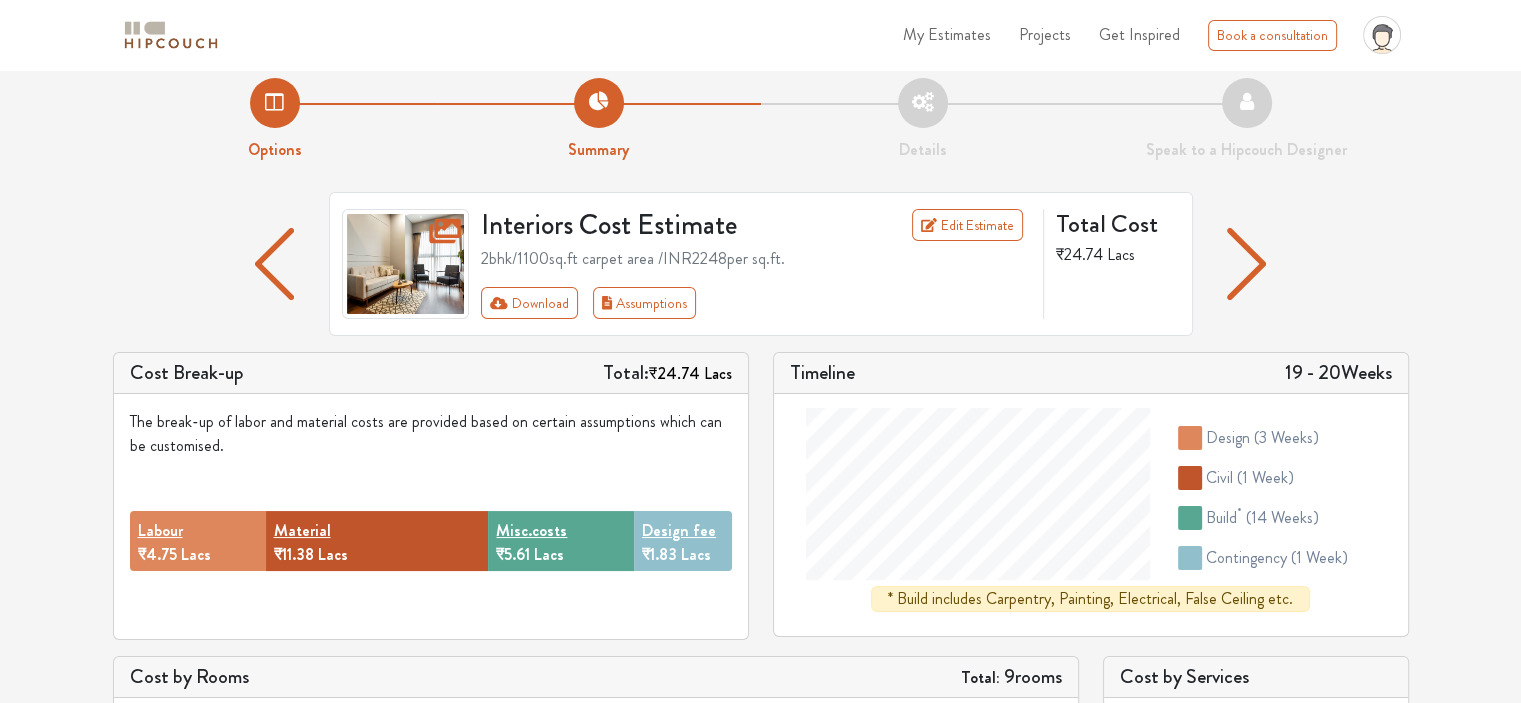 scroll, scrollTop: 0, scrollLeft: 0, axis: both 